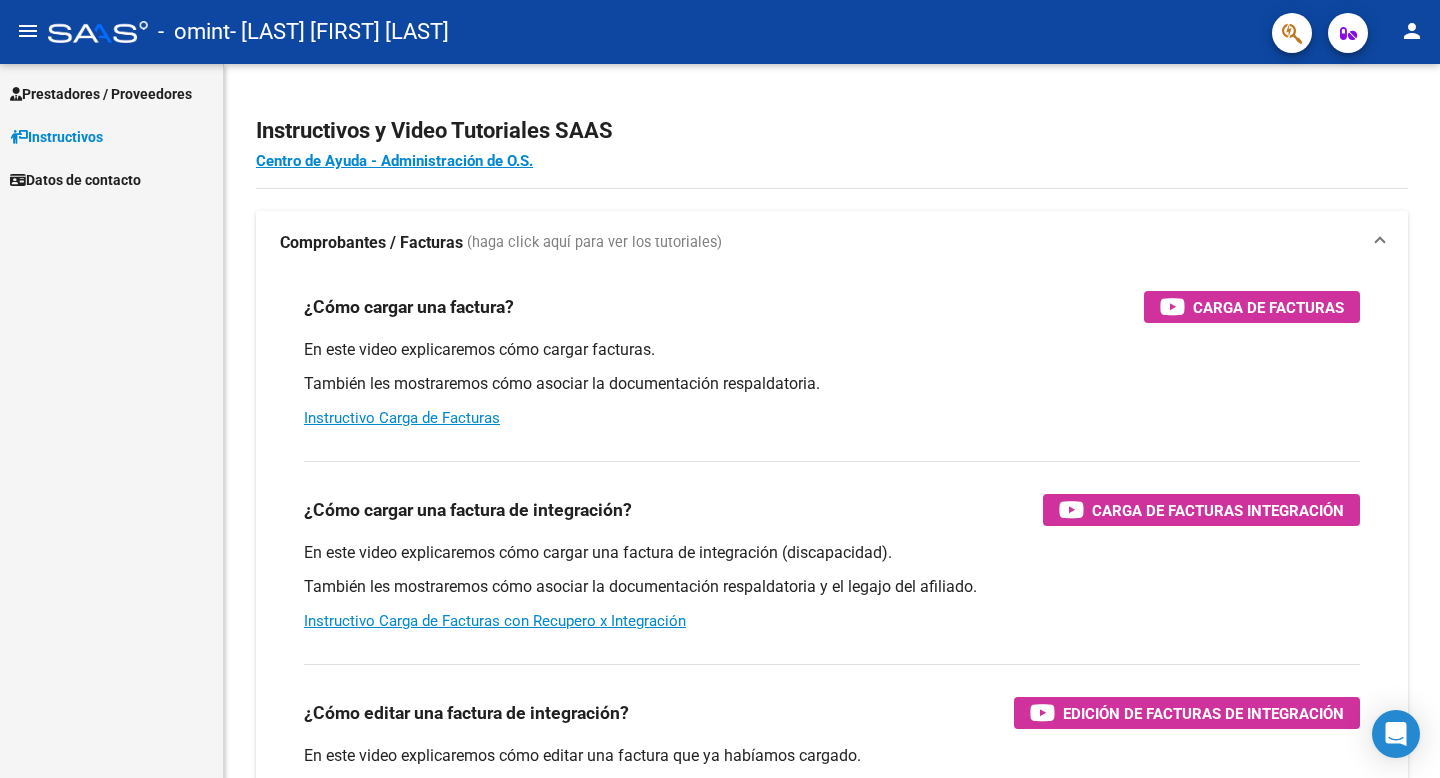 scroll, scrollTop: 0, scrollLeft: 0, axis: both 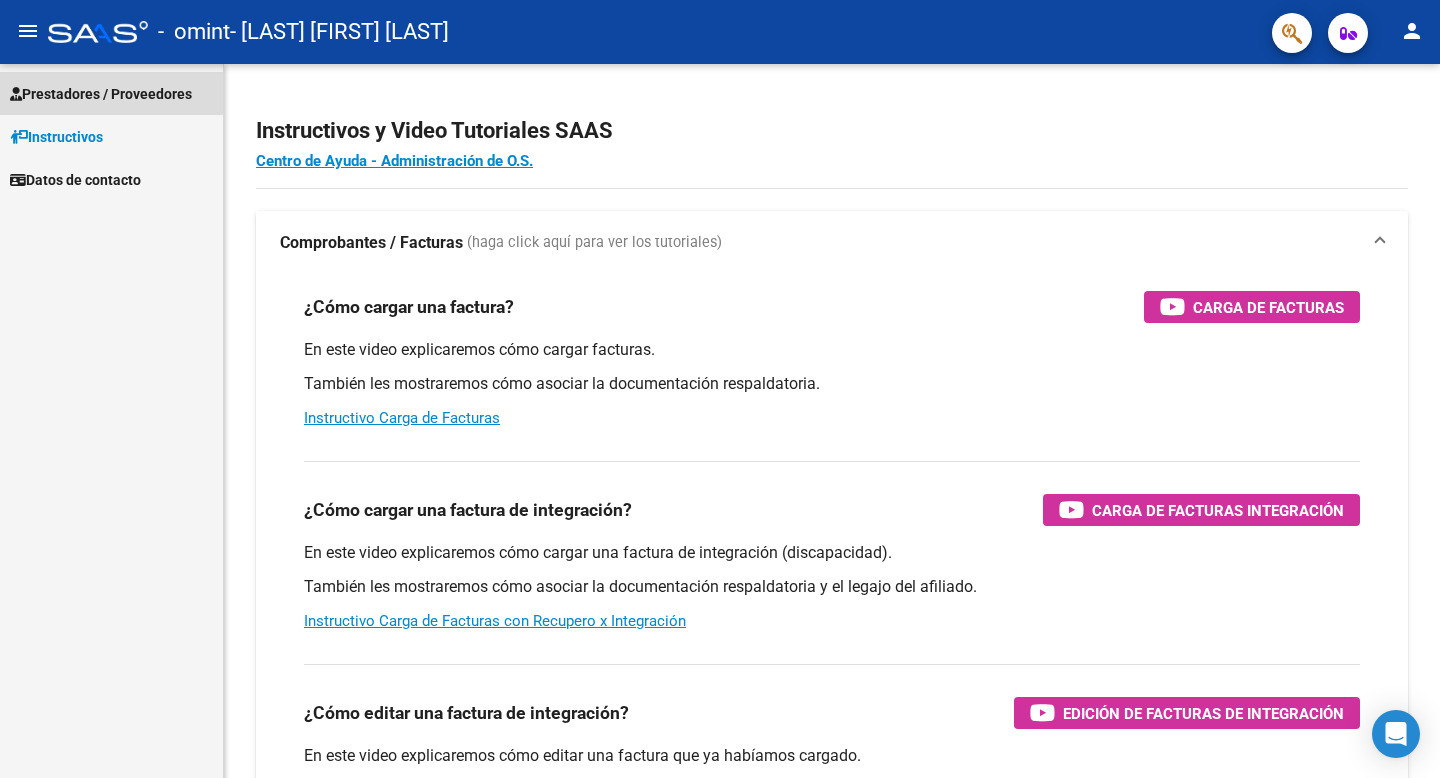 click on "Prestadores / Proveedores" at bounding box center [101, 94] 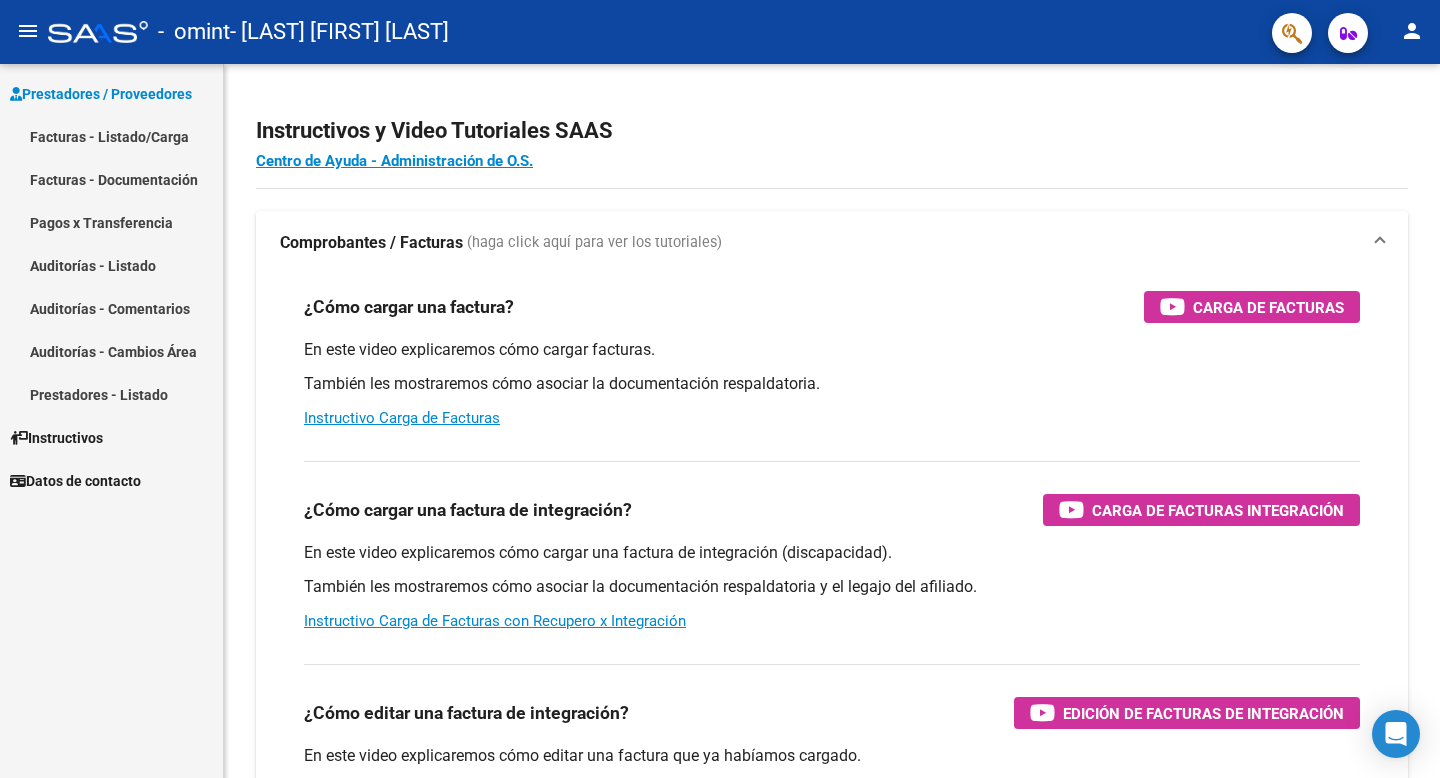 click on "Facturas - Listado/Carga" at bounding box center [111, 136] 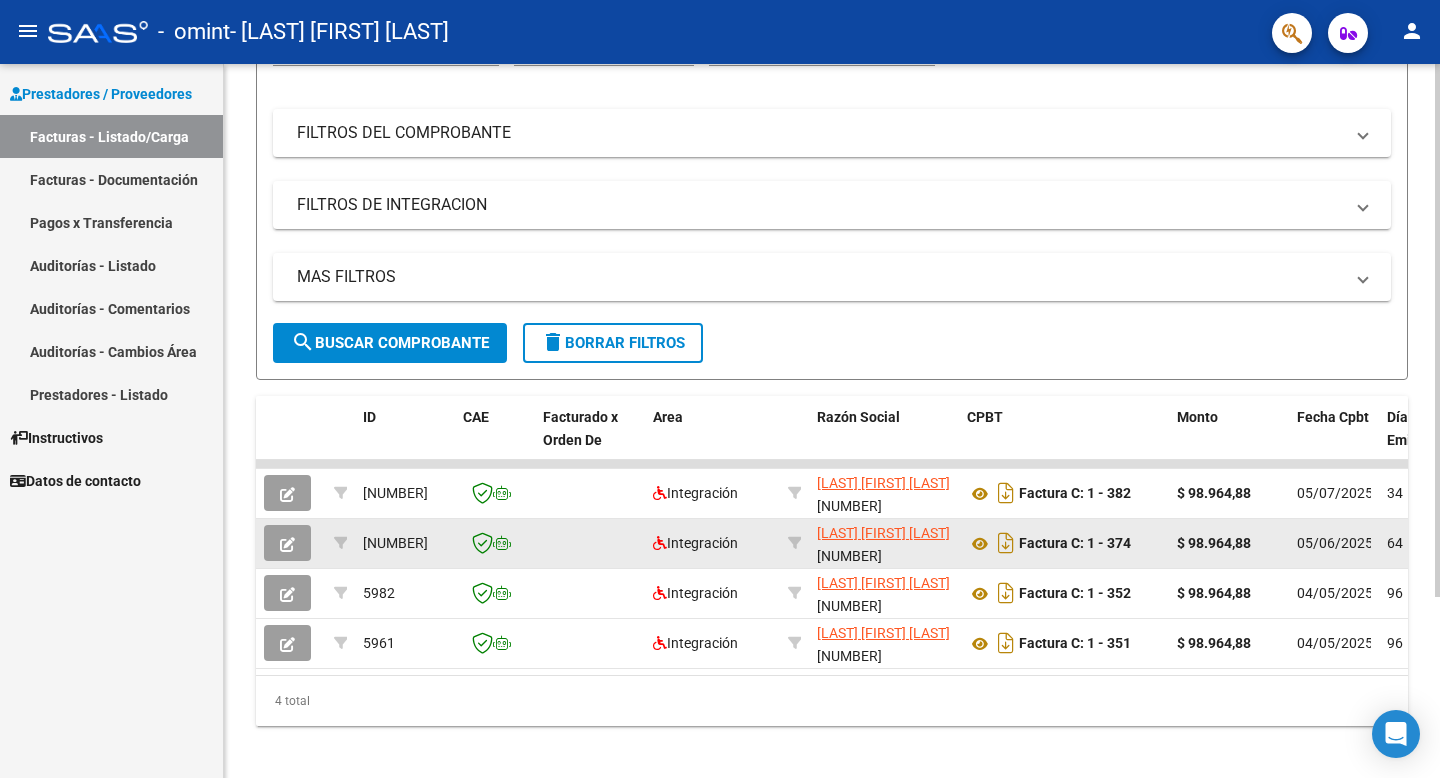 scroll, scrollTop: 243, scrollLeft: 0, axis: vertical 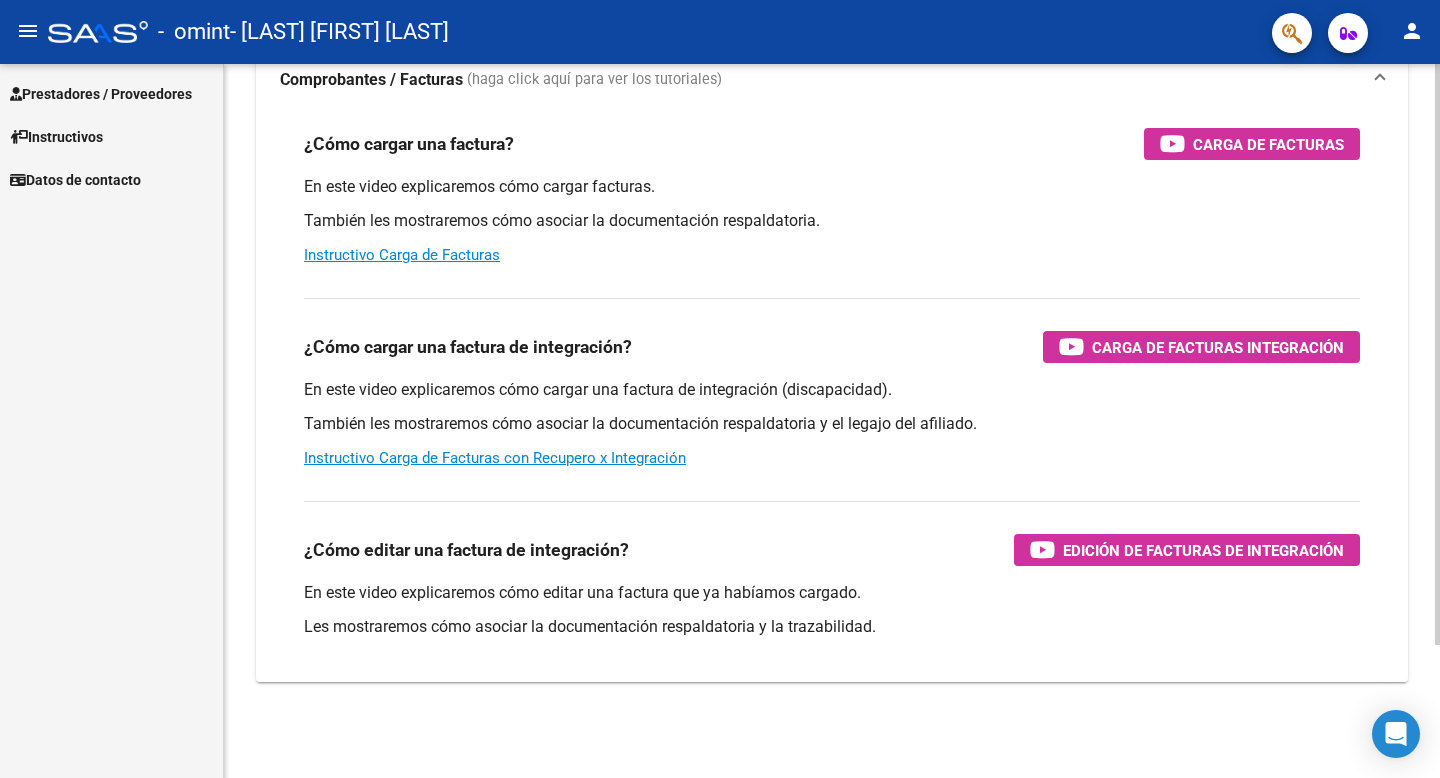 click on "Prestadores / Proveedores" at bounding box center (101, 94) 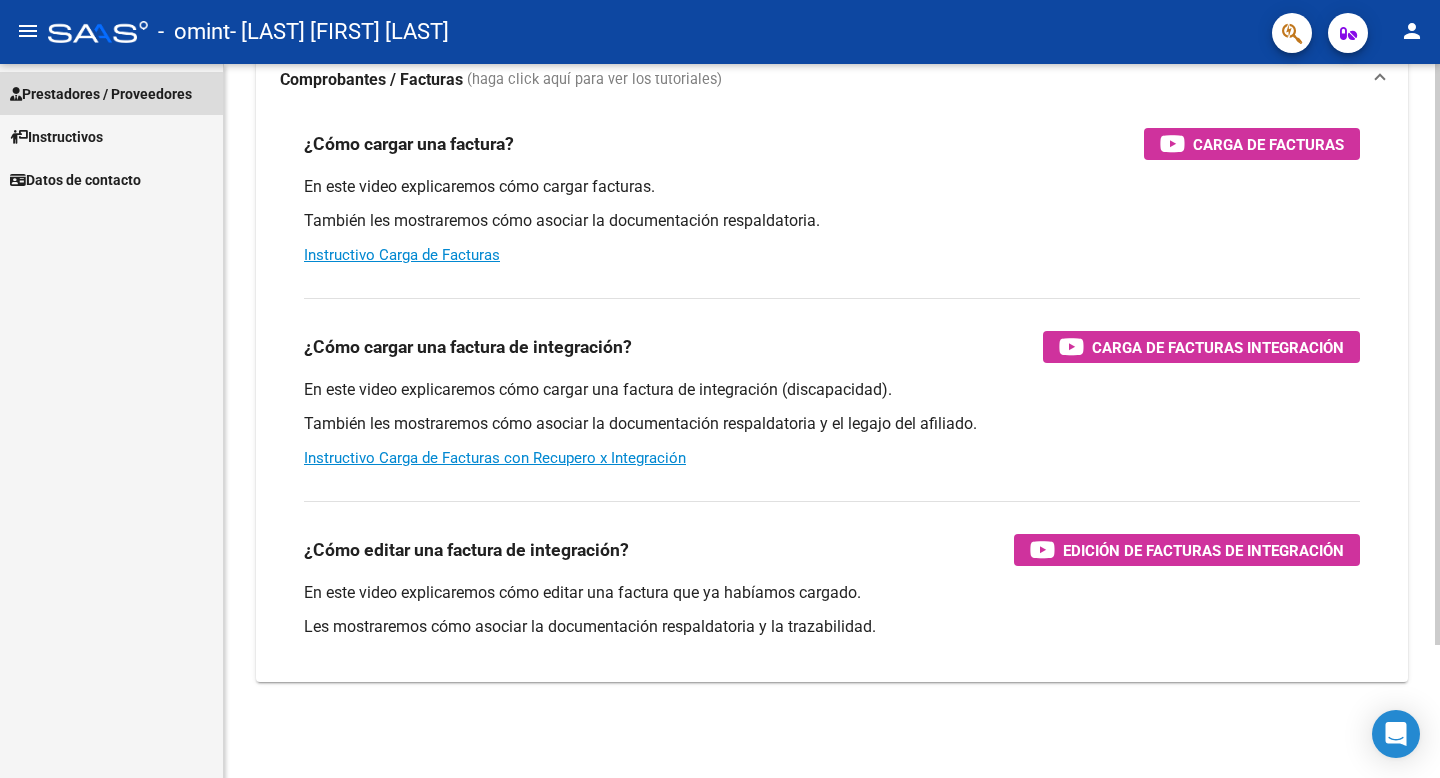 click on "Prestadores / Proveedores" at bounding box center (111, 93) 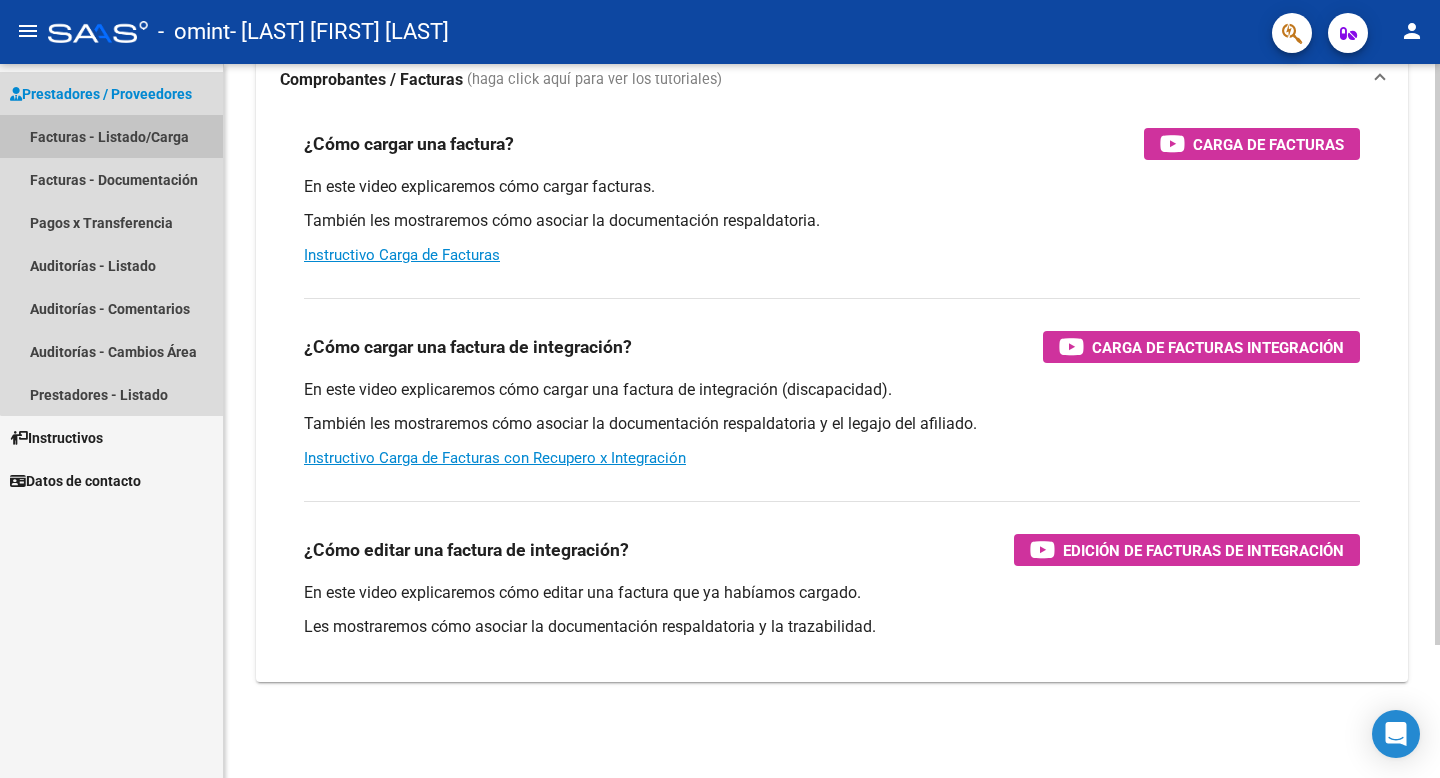 click on "Facturas - Listado/Carga" at bounding box center (111, 136) 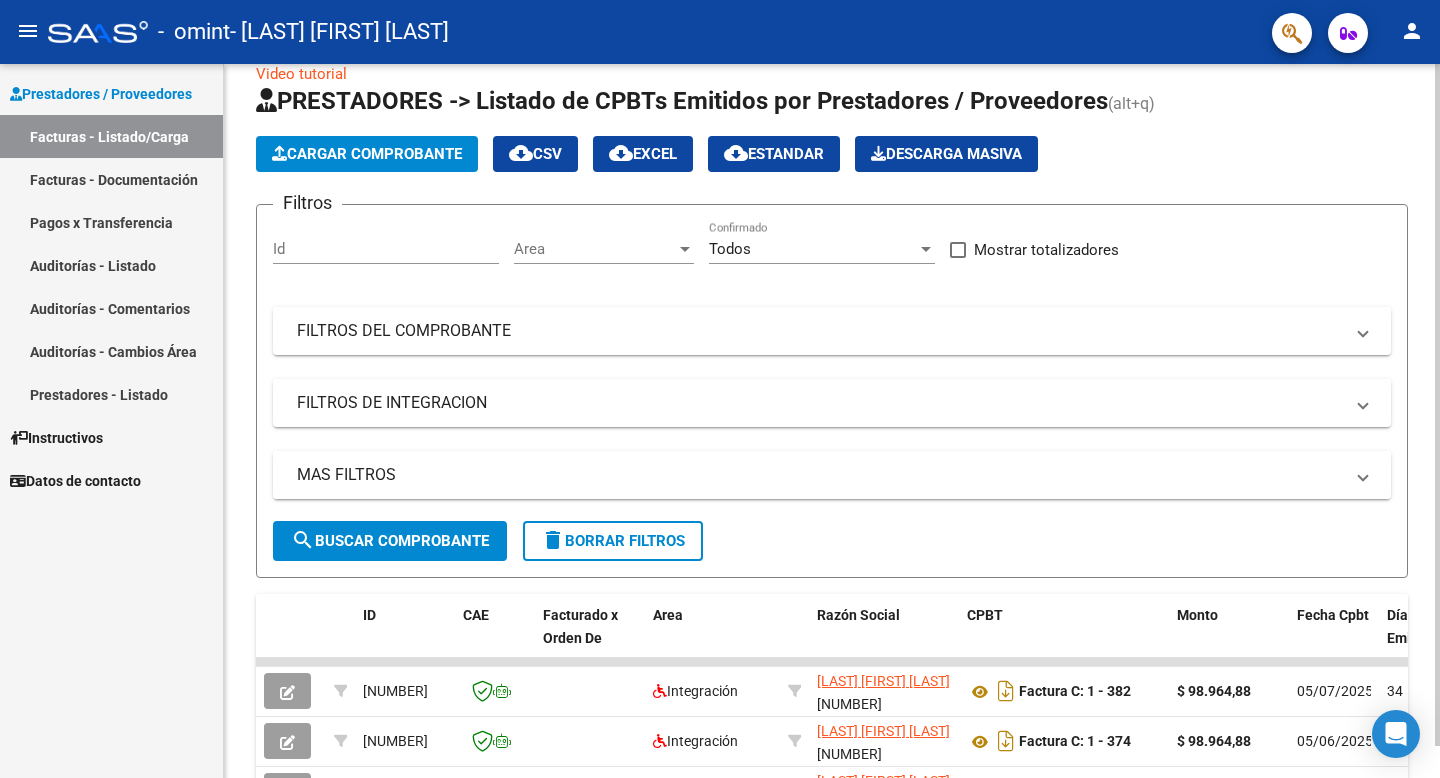 scroll, scrollTop: 243, scrollLeft: 0, axis: vertical 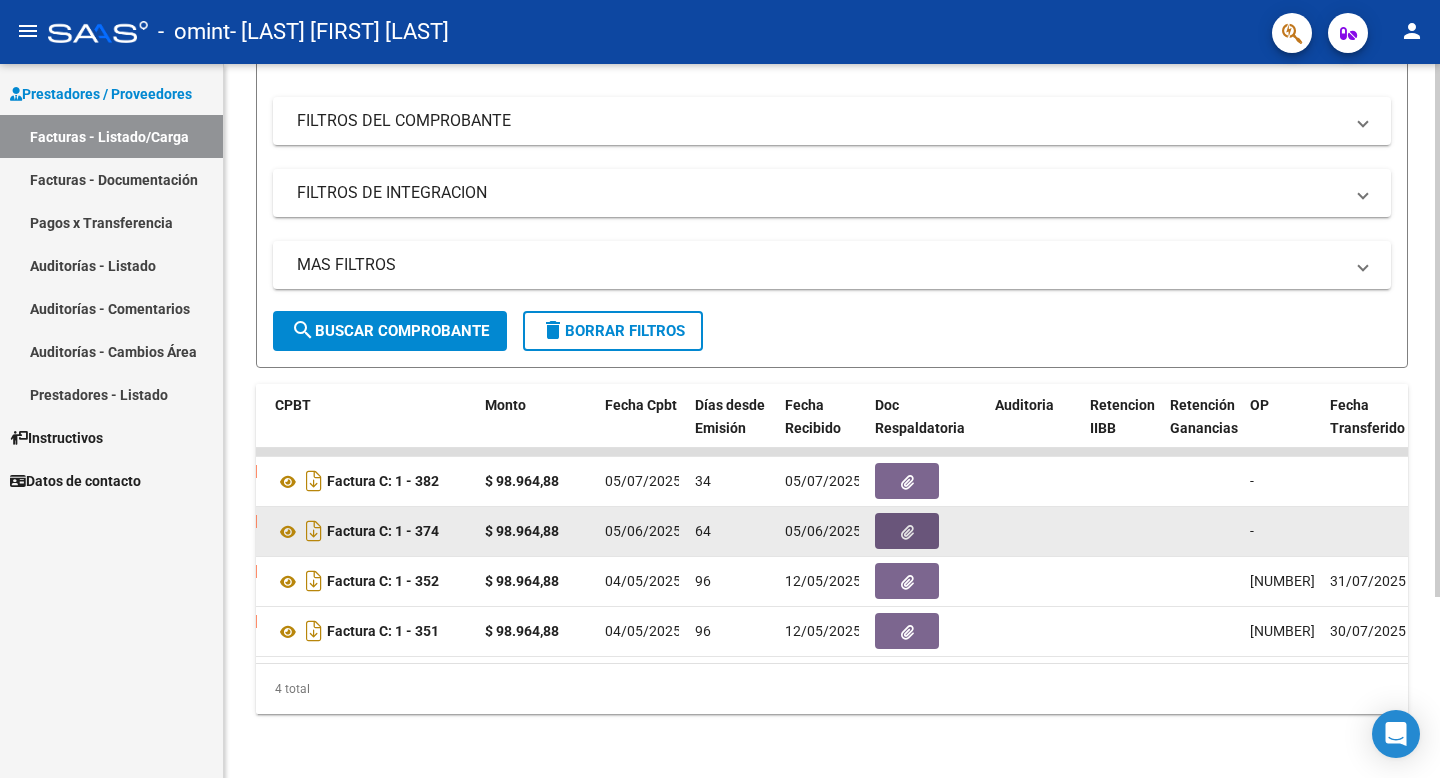 click 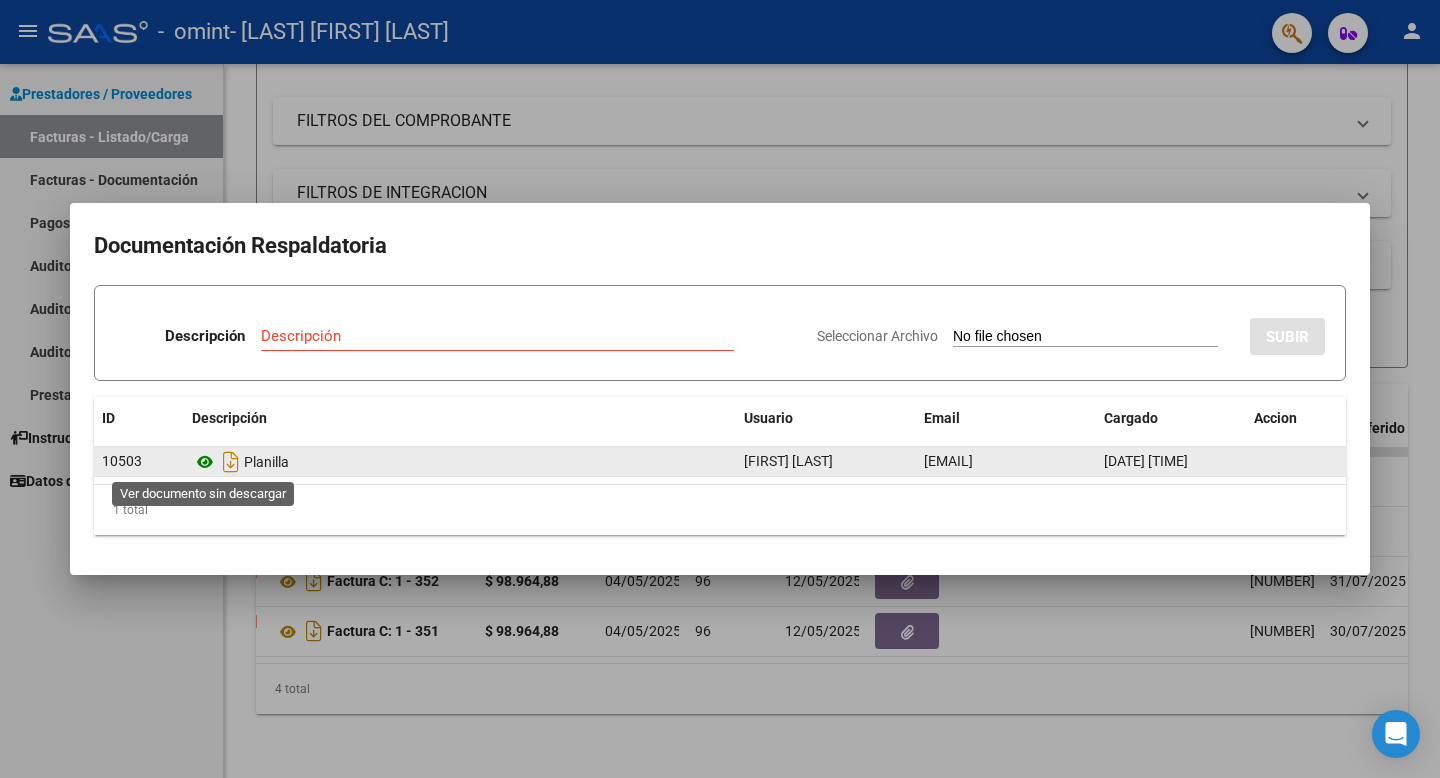 click 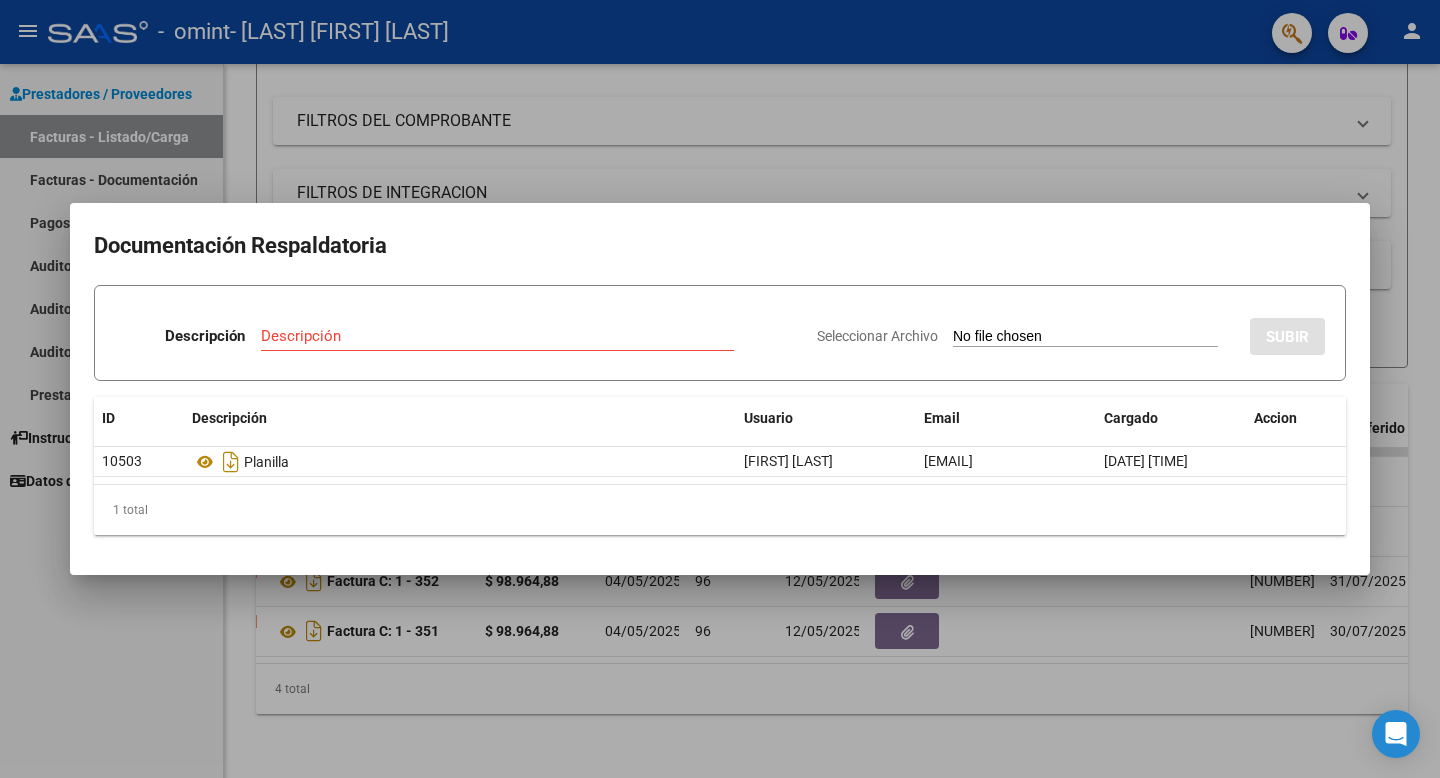 click at bounding box center [720, 389] 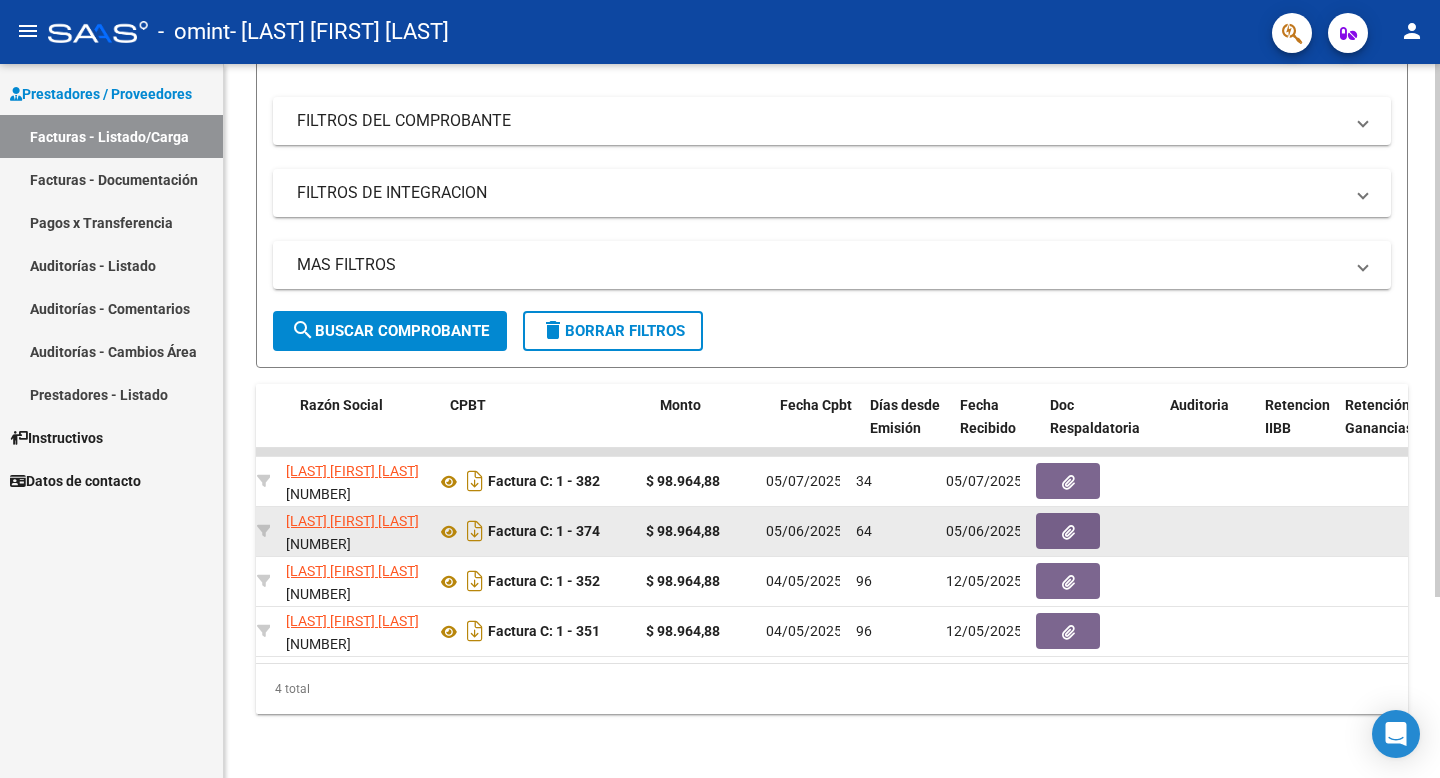 scroll, scrollTop: 0, scrollLeft: 517, axis: horizontal 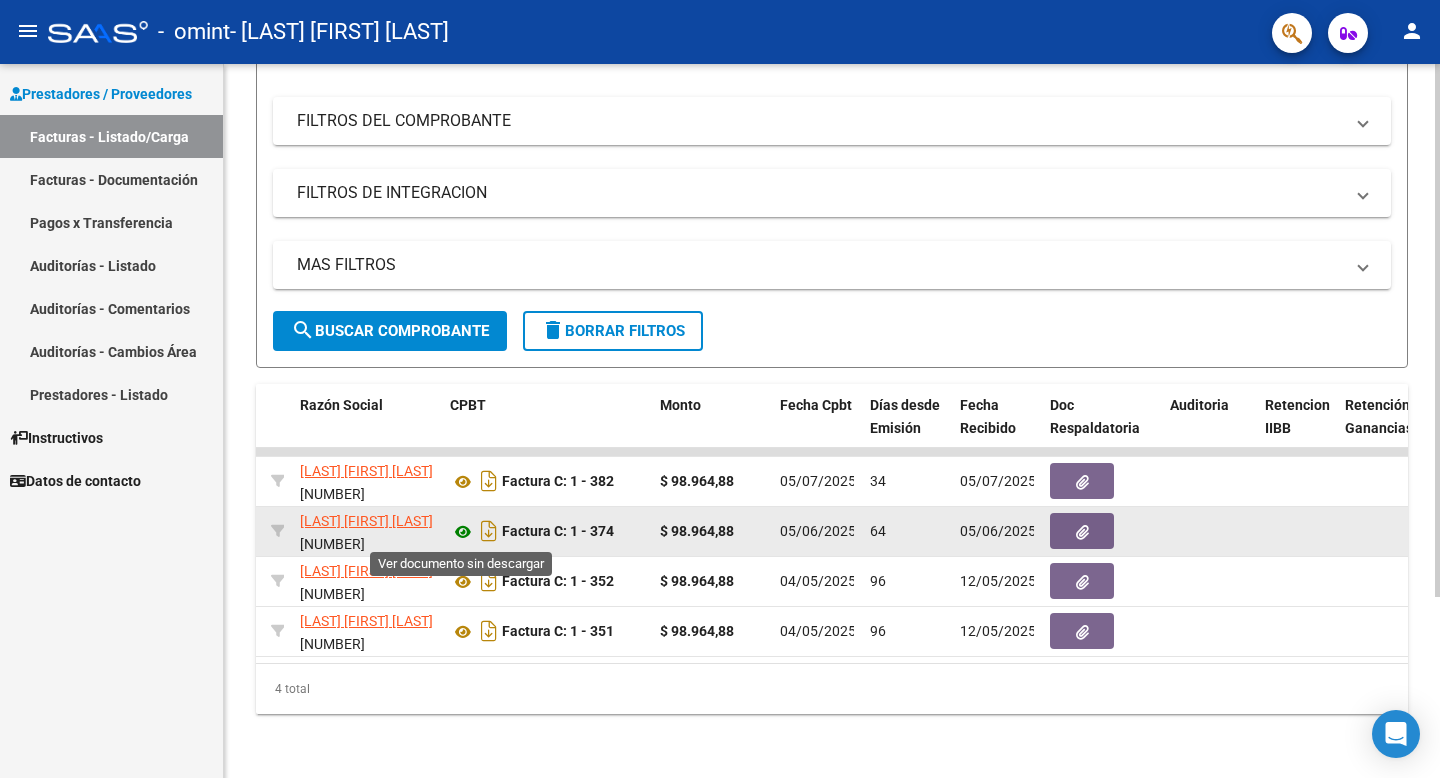 click 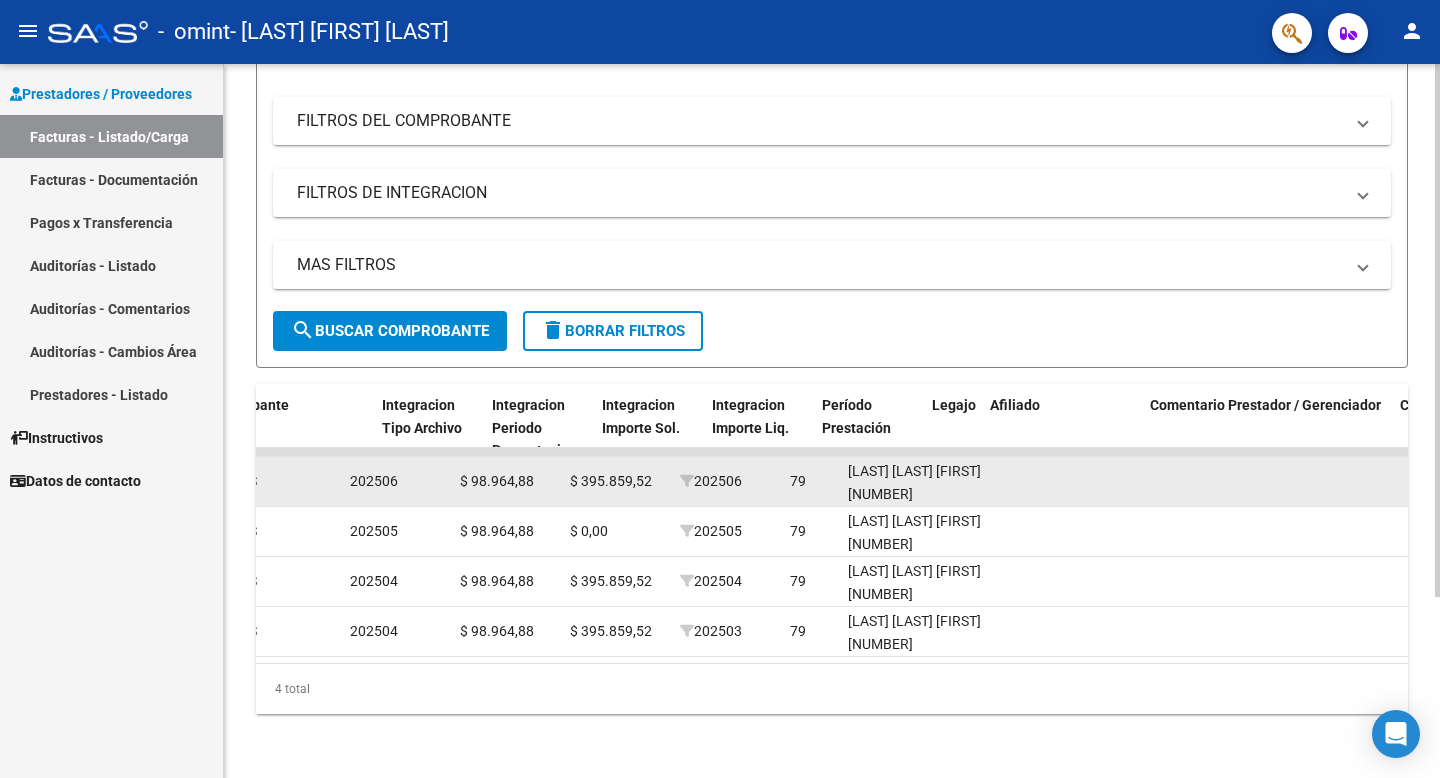 scroll, scrollTop: 0, scrollLeft: 2040, axis: horizontal 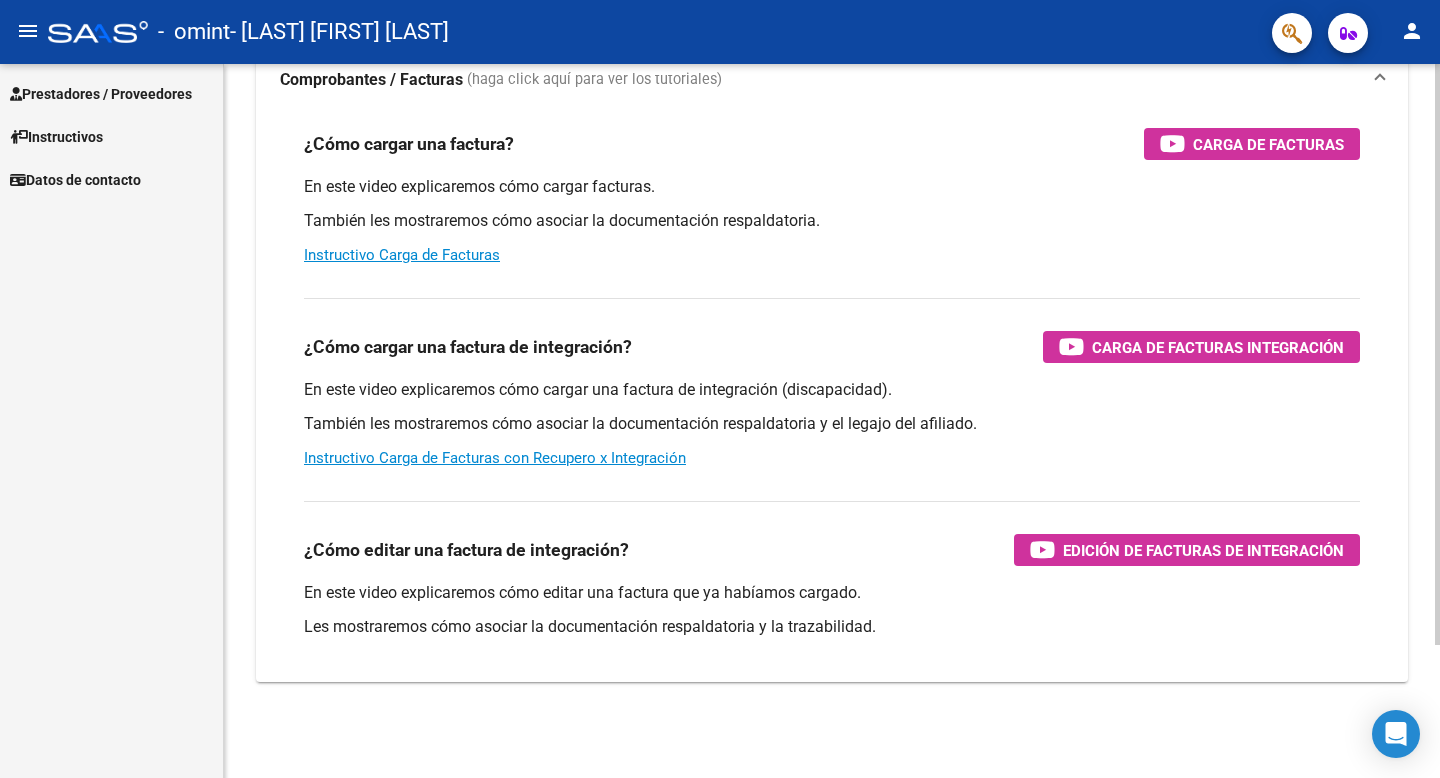 click on "Prestadores / Proveedores" at bounding box center (101, 94) 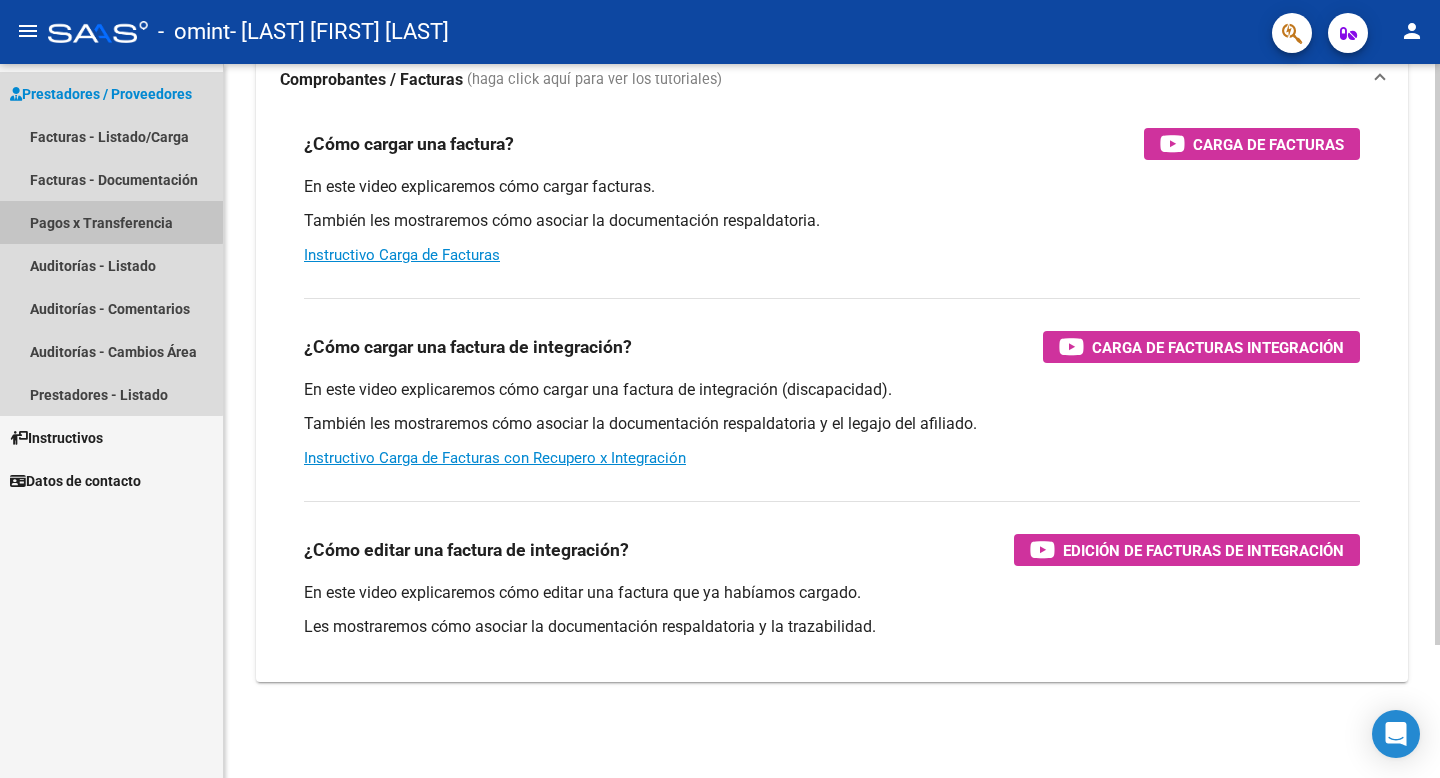 click on "Pagos x Transferencia" at bounding box center [111, 222] 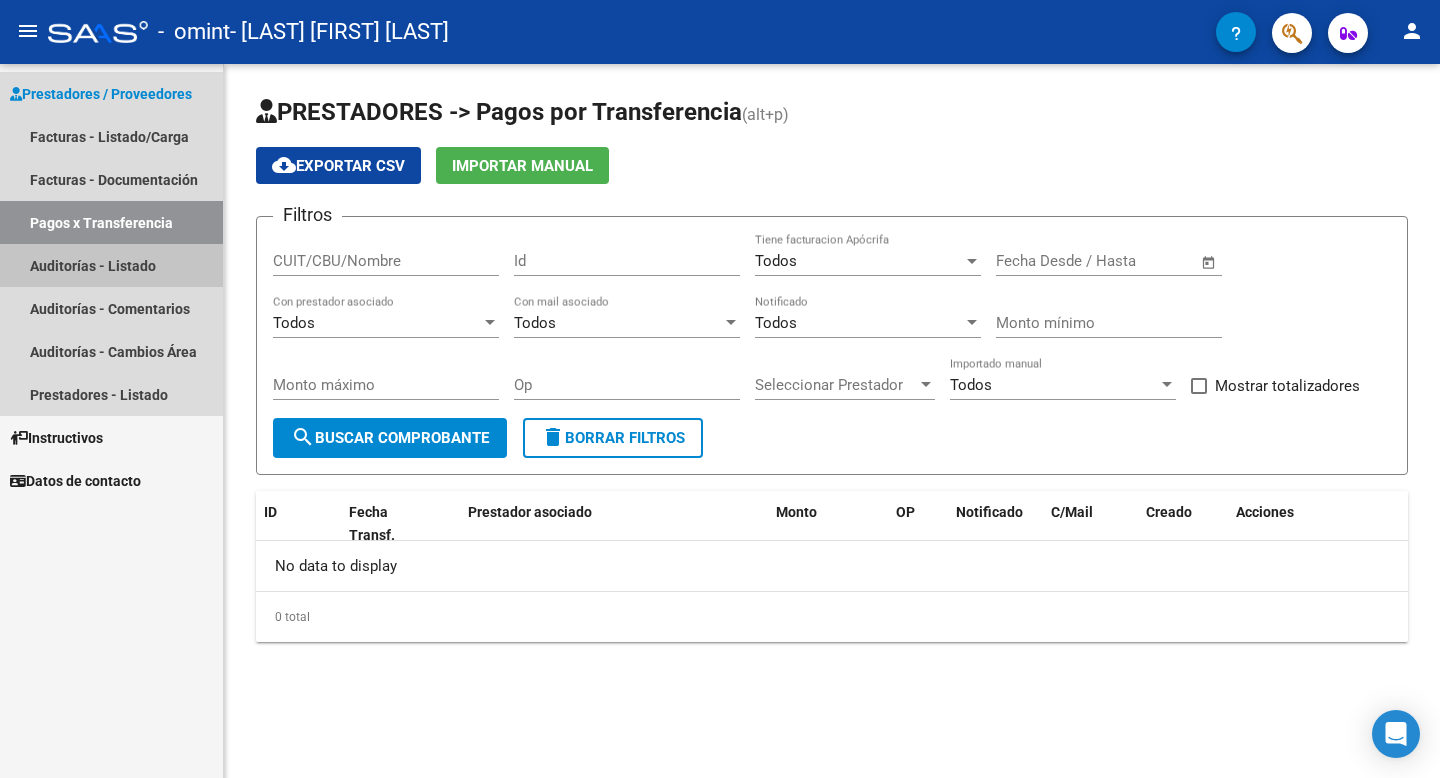 click on "Auditorías - Listado" at bounding box center (111, 265) 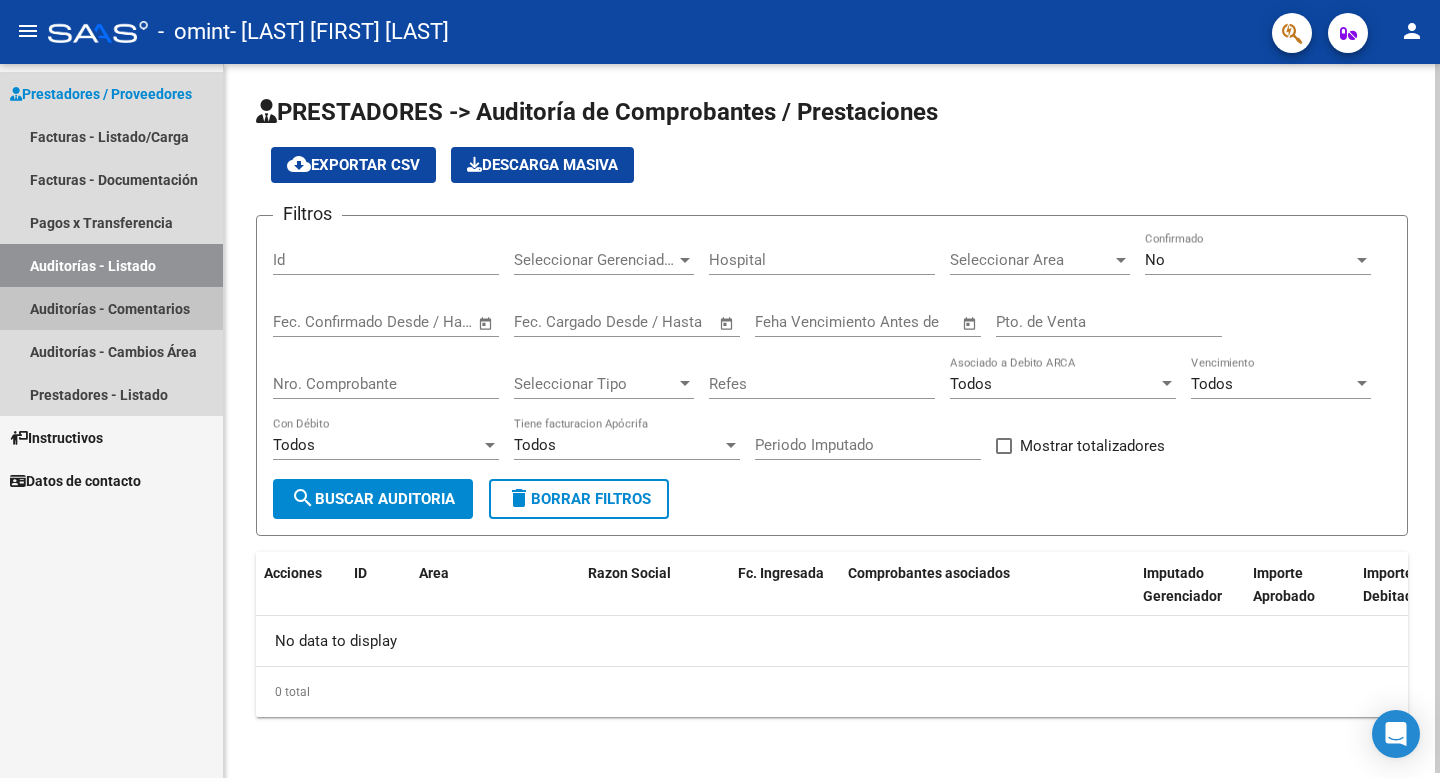 click on "Auditorías - Comentarios" at bounding box center [111, 308] 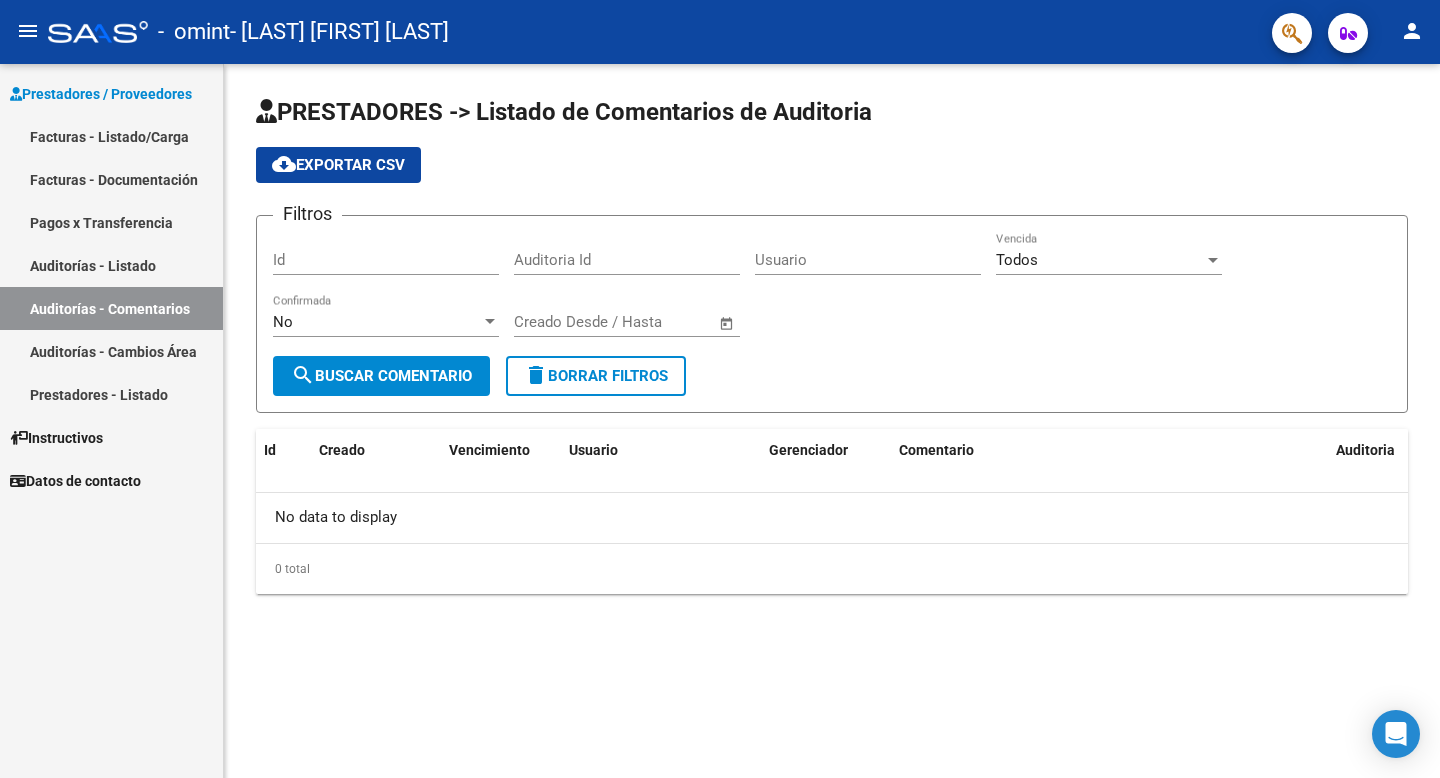 click on "Auditorías - Cambios Área" at bounding box center [111, 351] 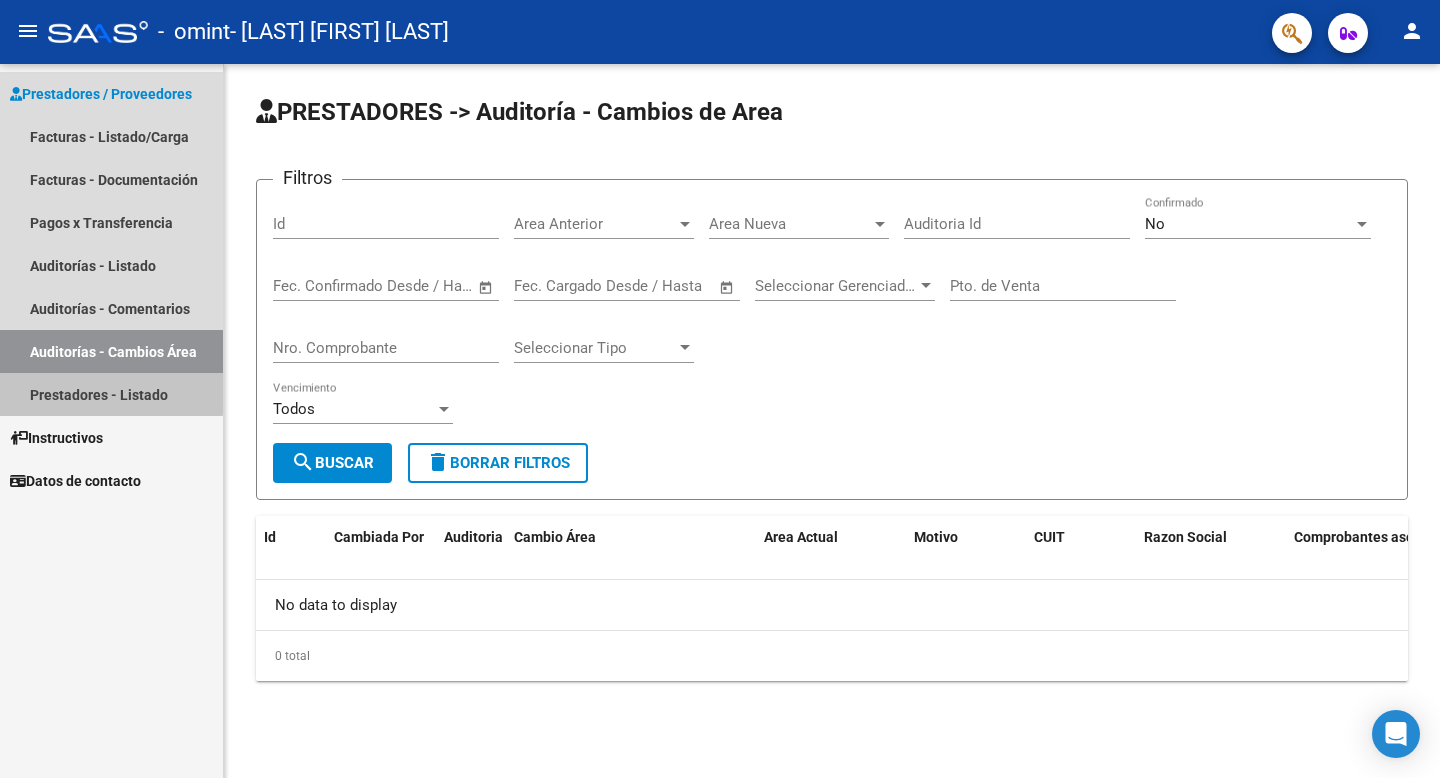 click on "Prestadores - Listado" at bounding box center (111, 394) 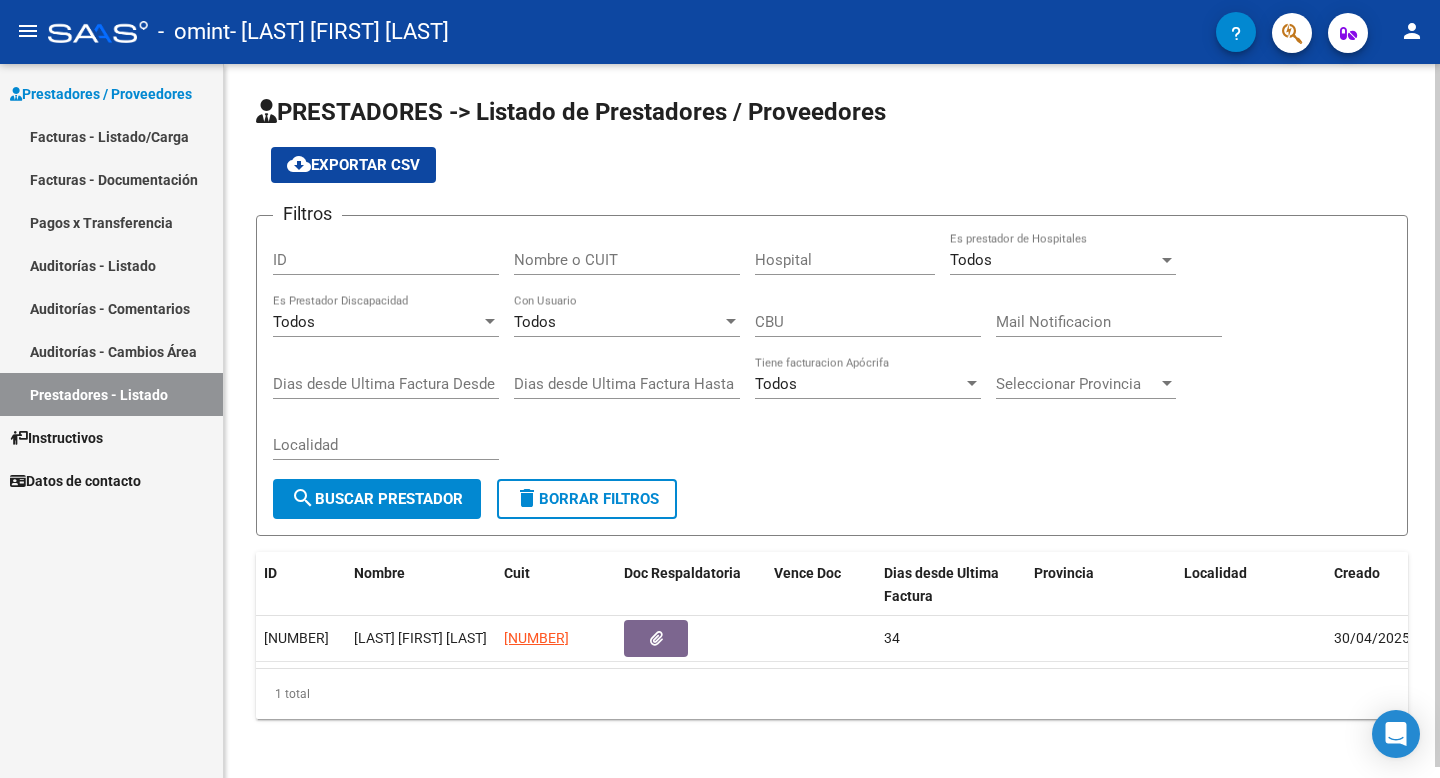 click on "Facturas - Listado/Carga" at bounding box center (111, 136) 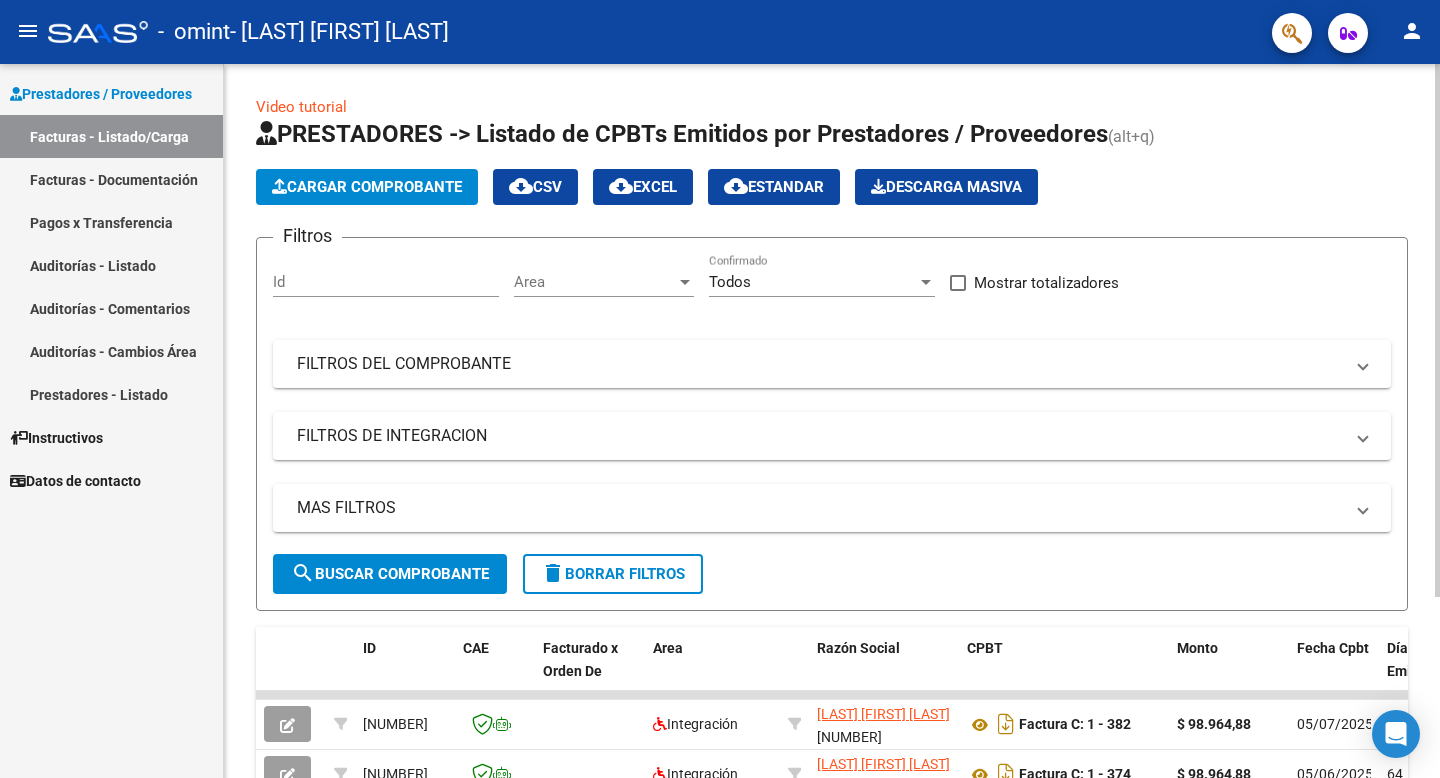 click on "Cargar Comprobante" 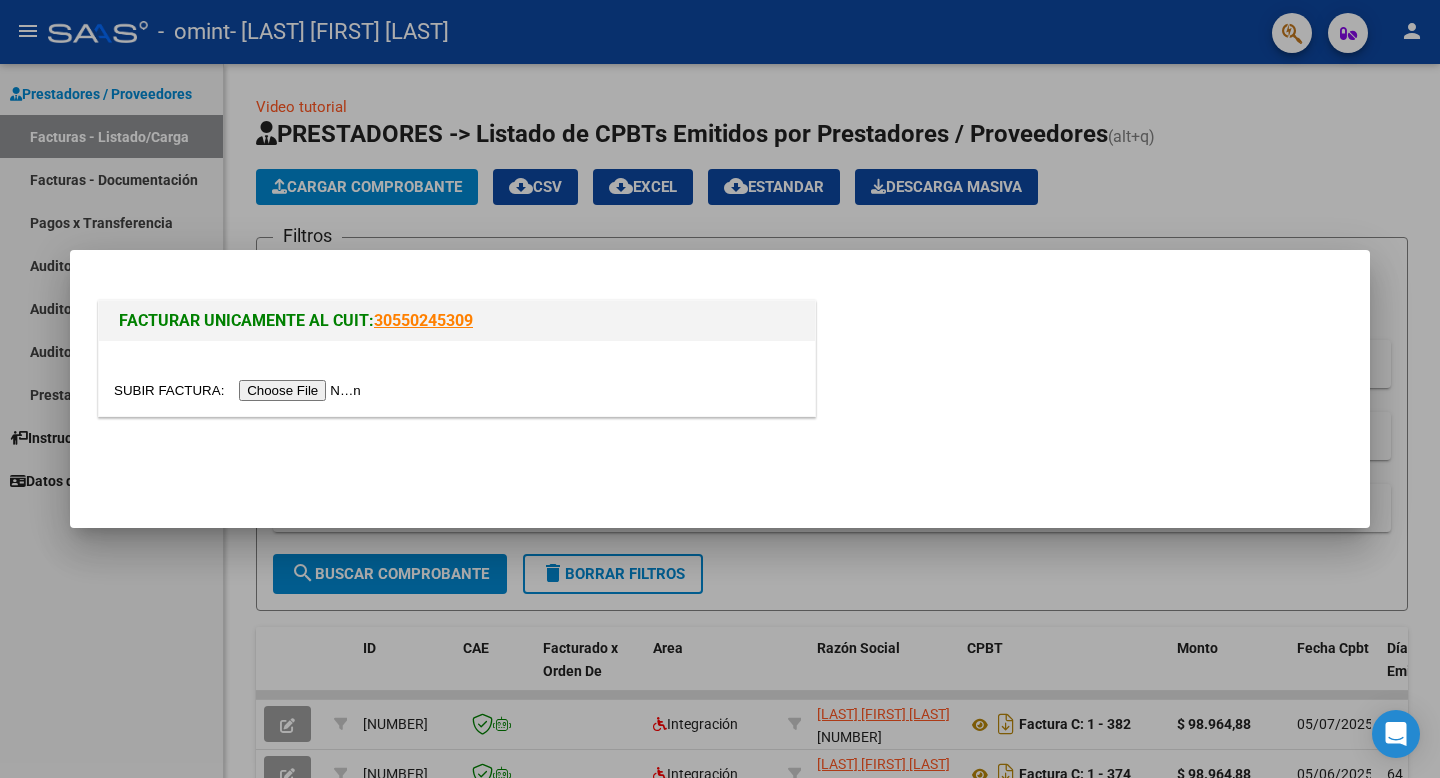 click at bounding box center (240, 390) 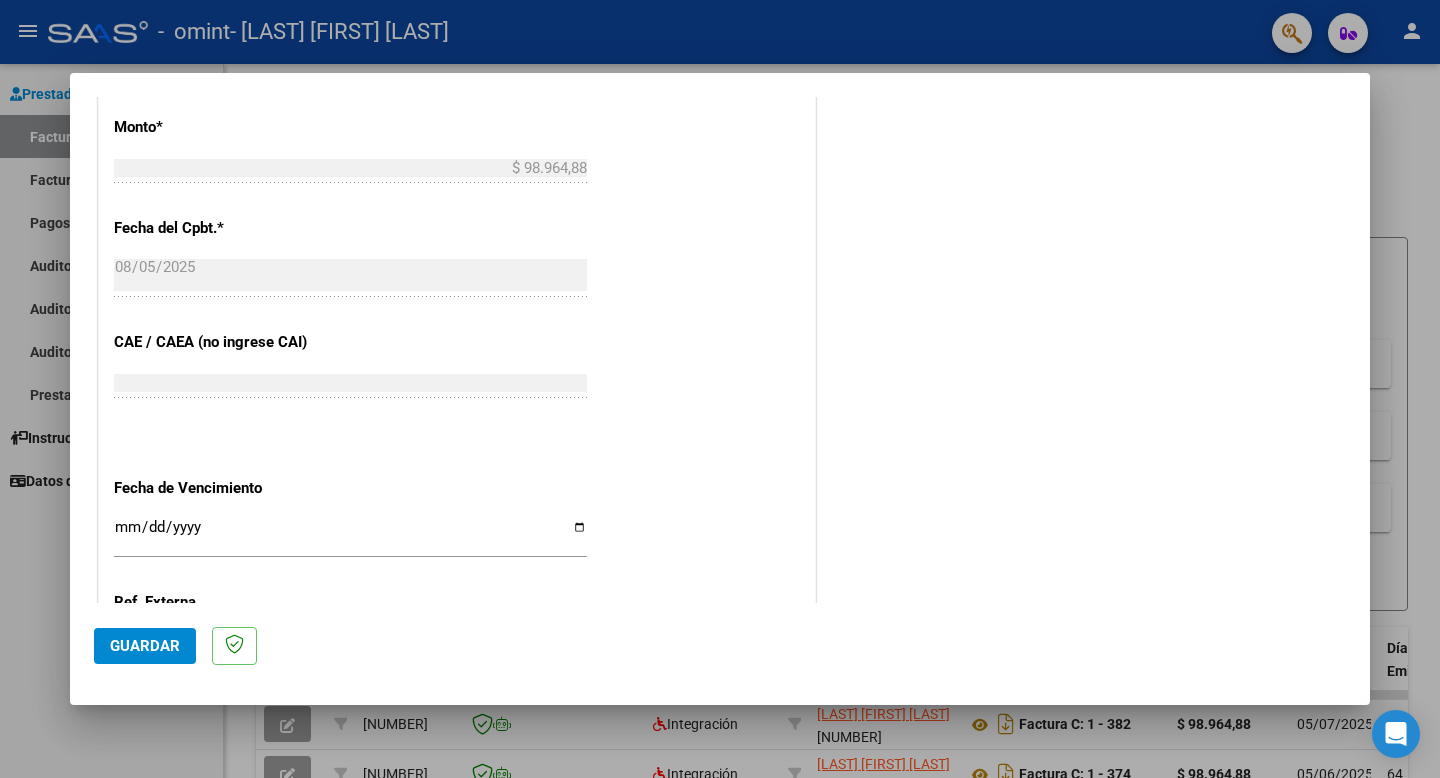 scroll, scrollTop: 1213, scrollLeft: 0, axis: vertical 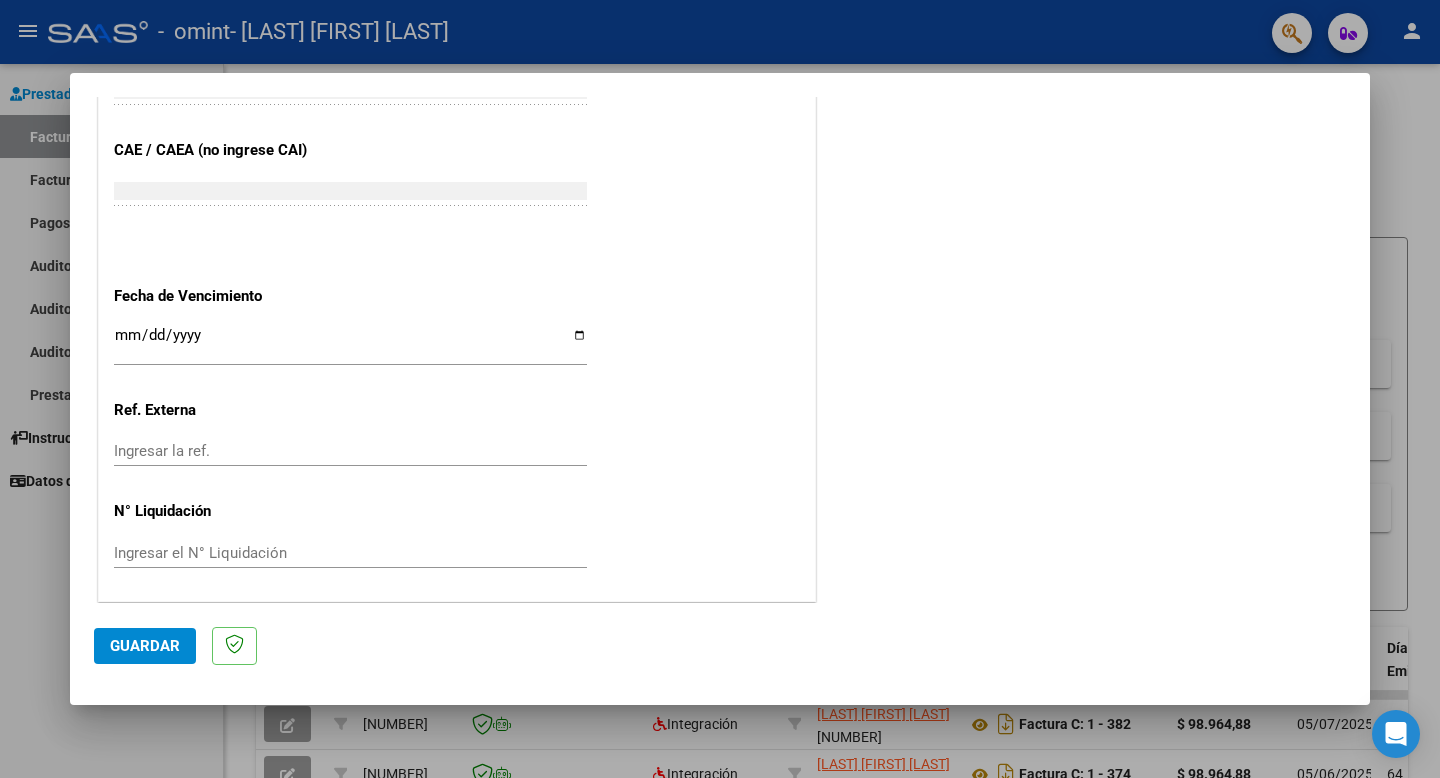 click on "Guardar" 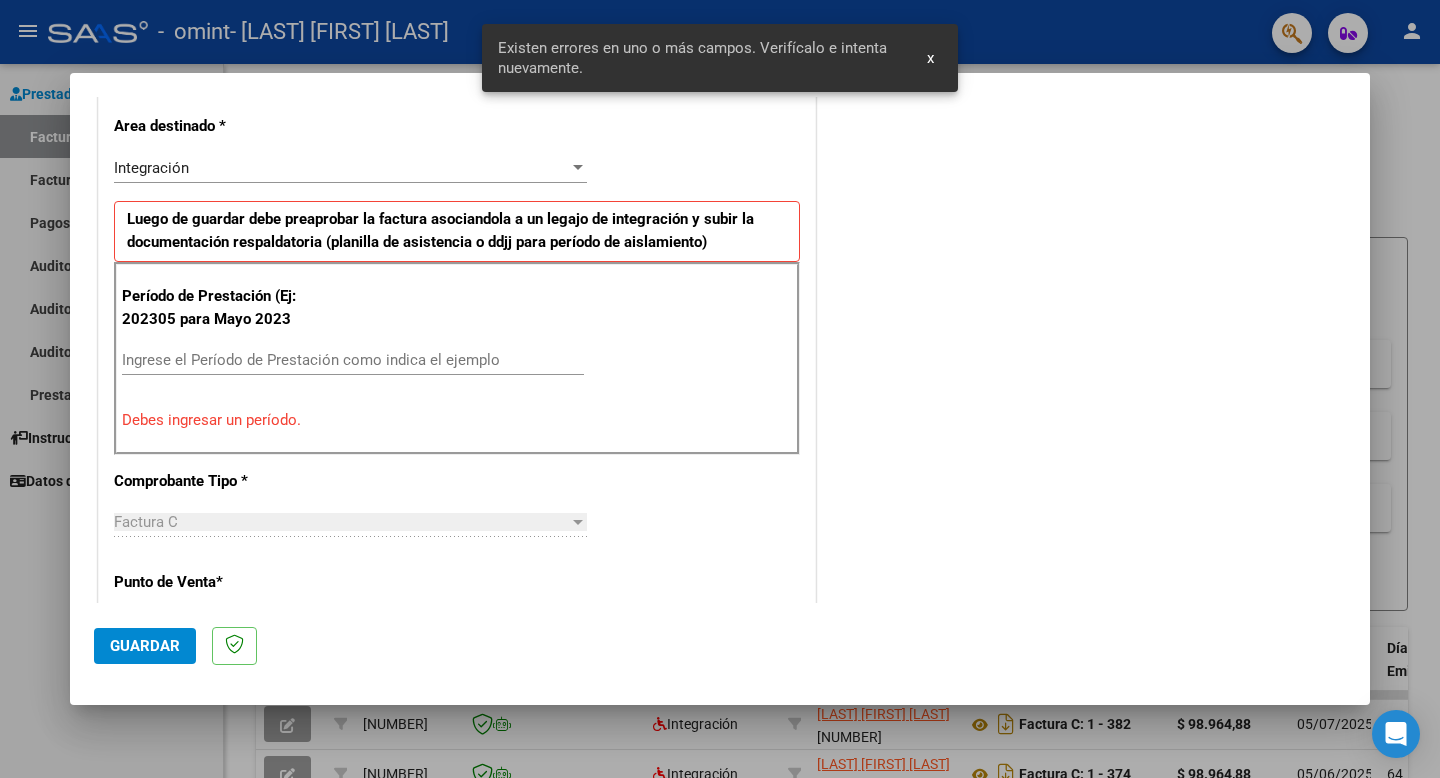 scroll, scrollTop: 404, scrollLeft: 0, axis: vertical 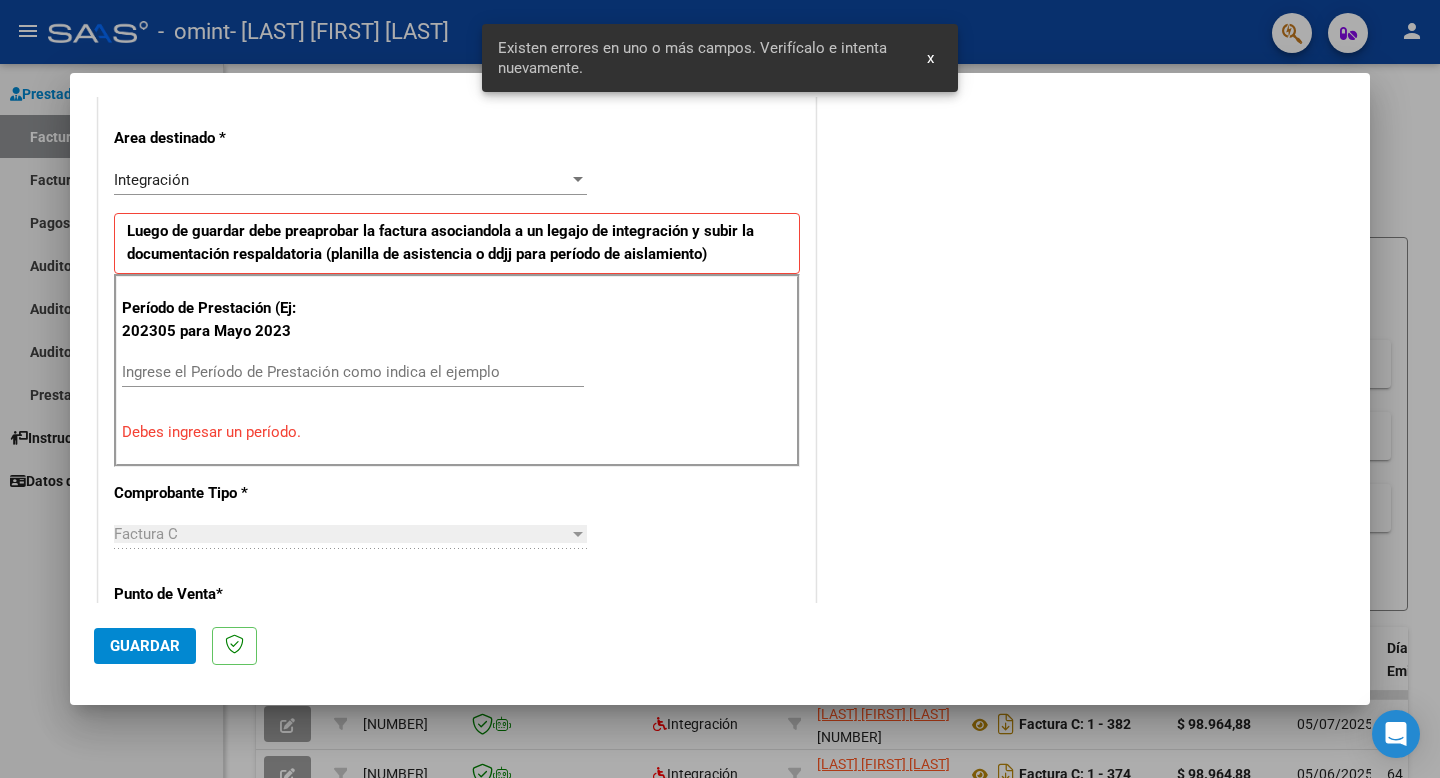 click on "Debes ingresar un período." at bounding box center [457, 432] 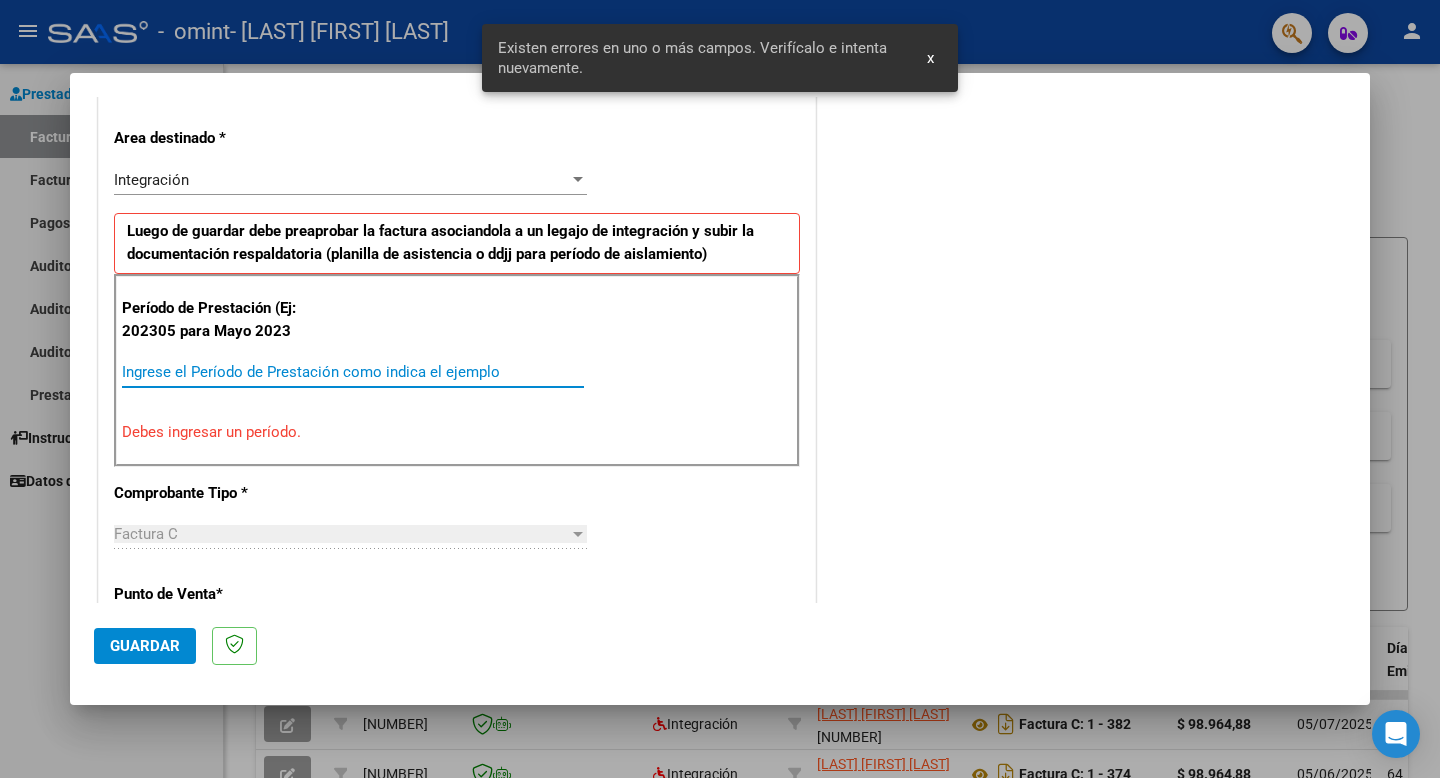 click on "Ingrese el Período de Prestación como indica el ejemplo" at bounding box center (353, 372) 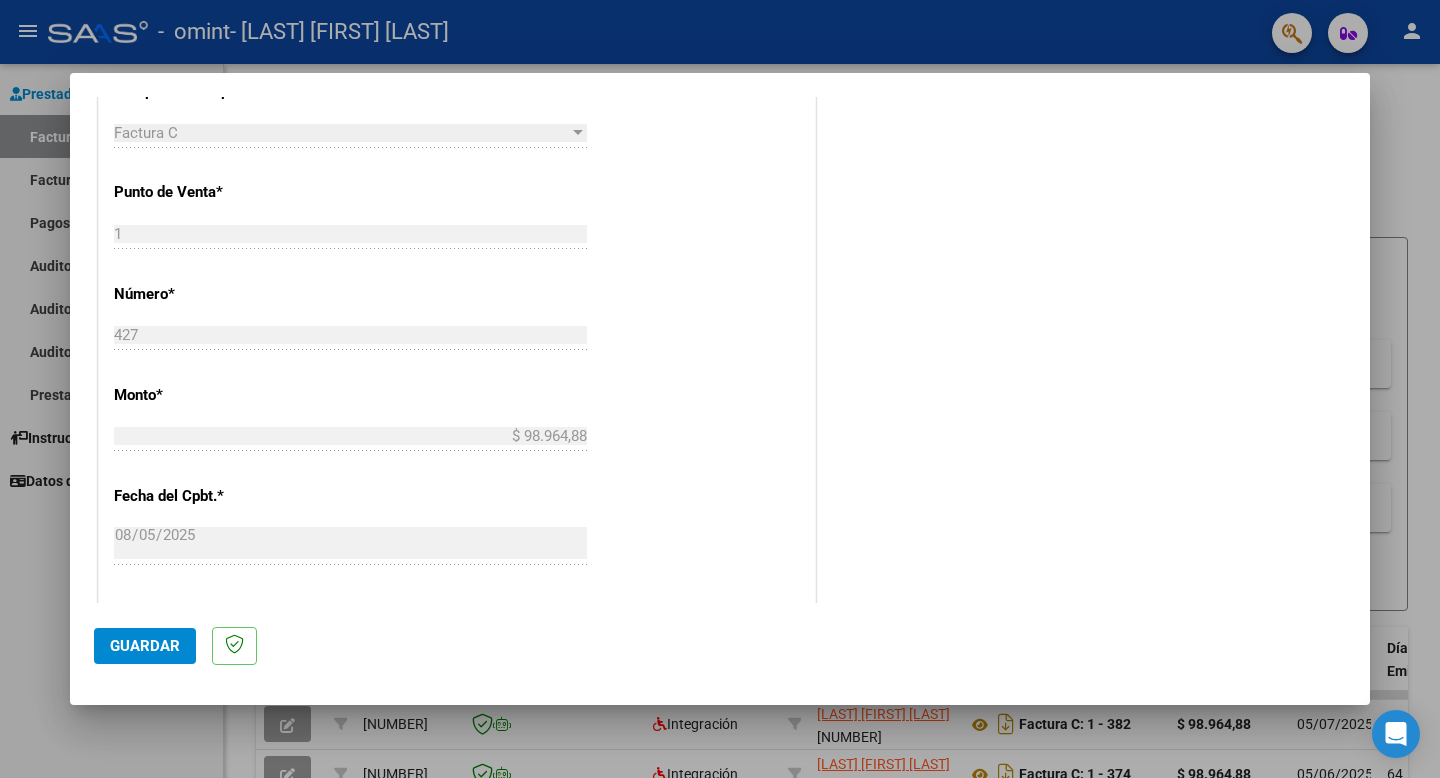scroll, scrollTop: 849, scrollLeft: 0, axis: vertical 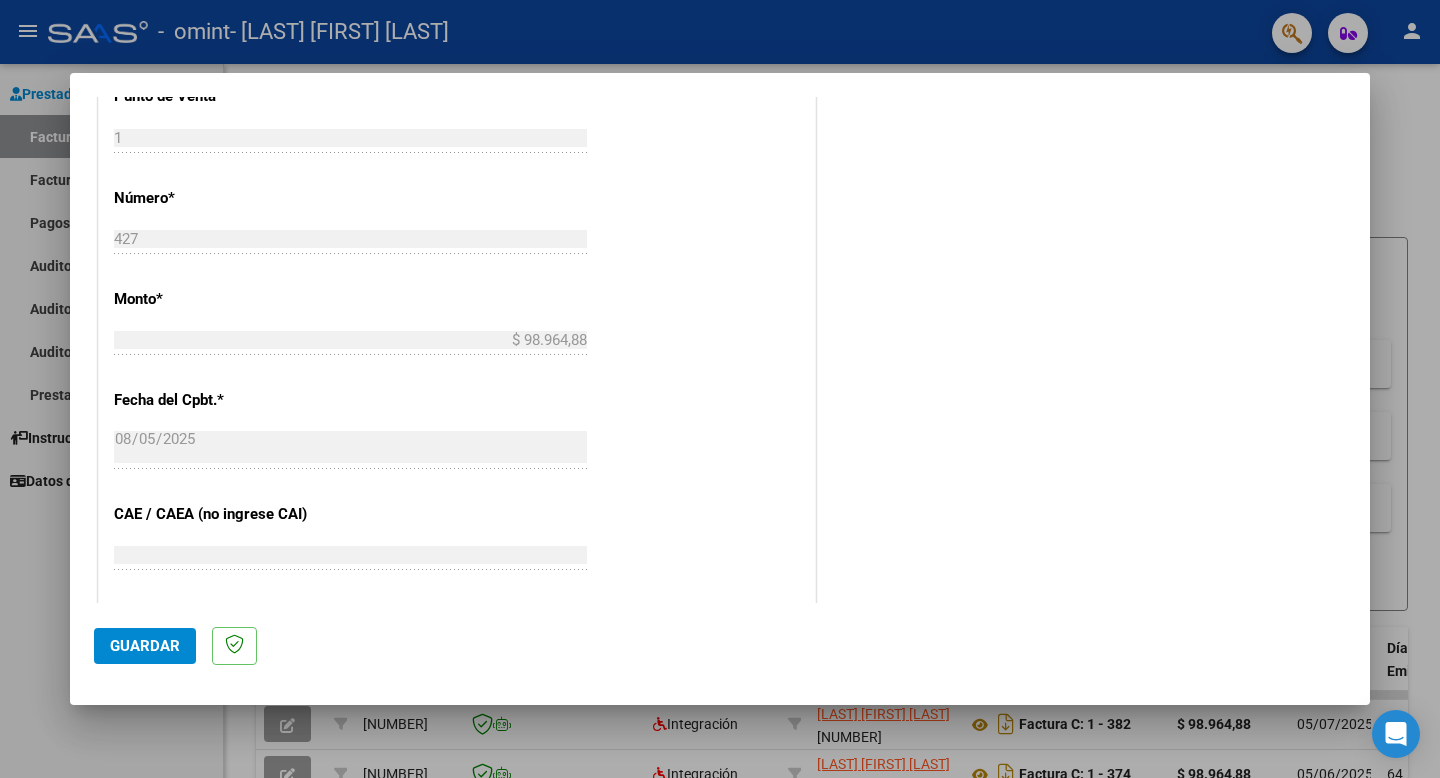 type on "202507" 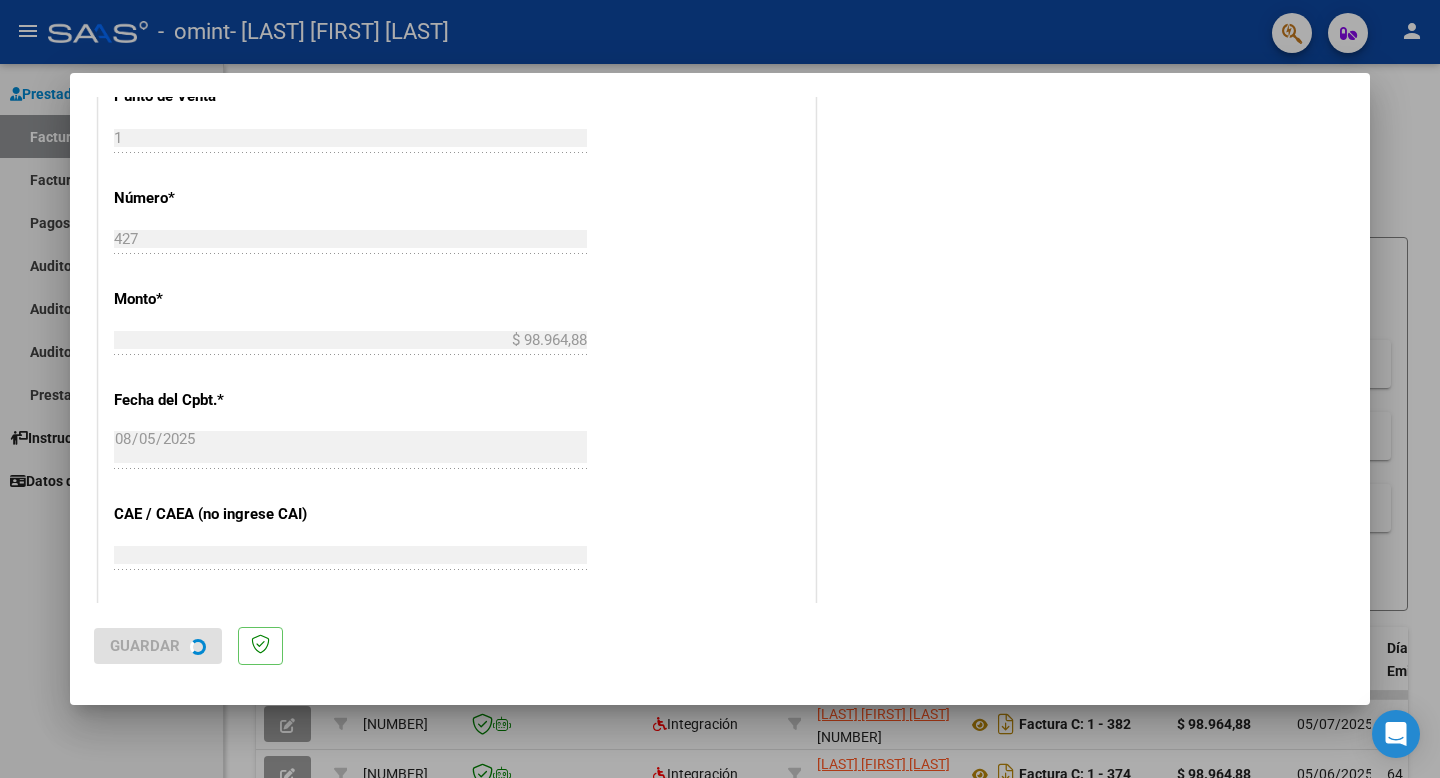 scroll, scrollTop: 0, scrollLeft: 0, axis: both 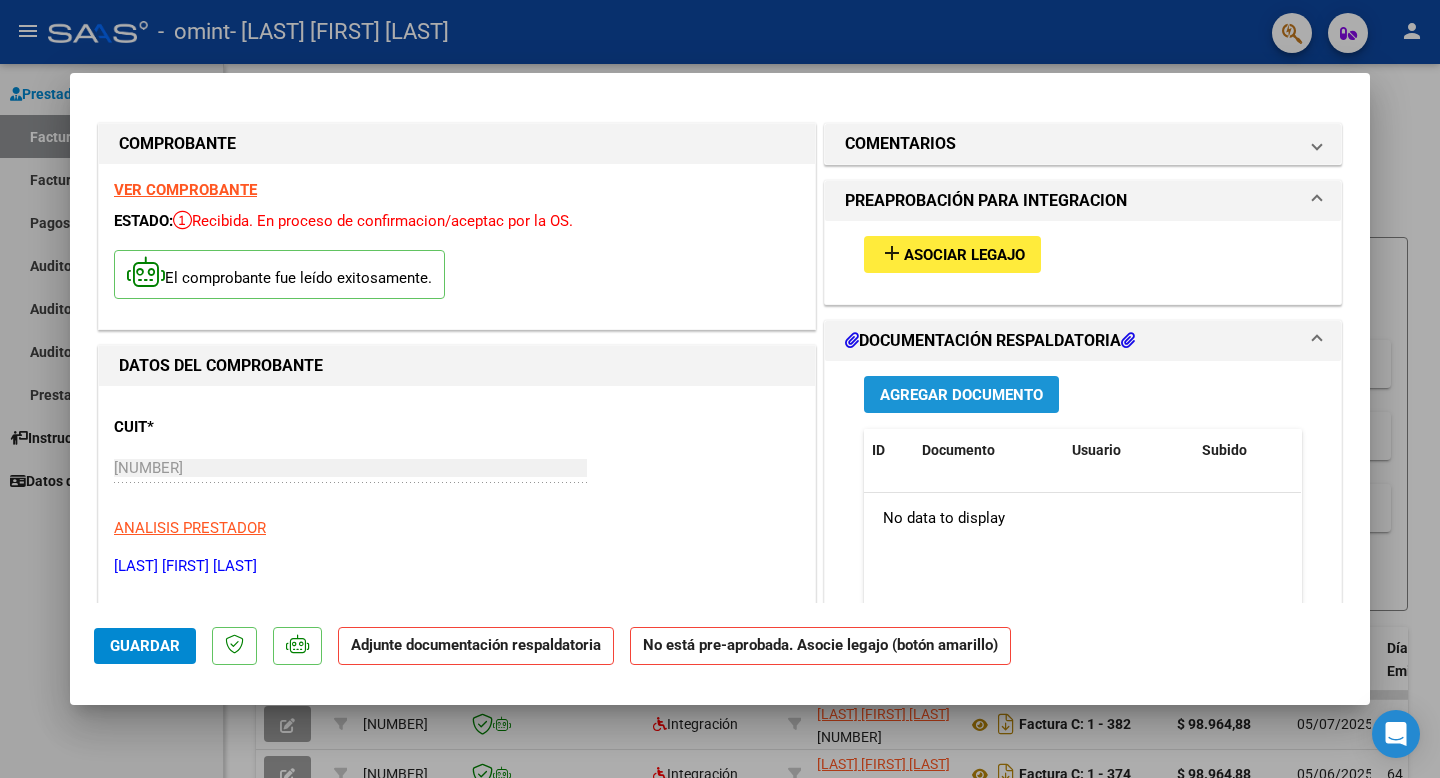 click on "Agregar Documento" at bounding box center (961, 395) 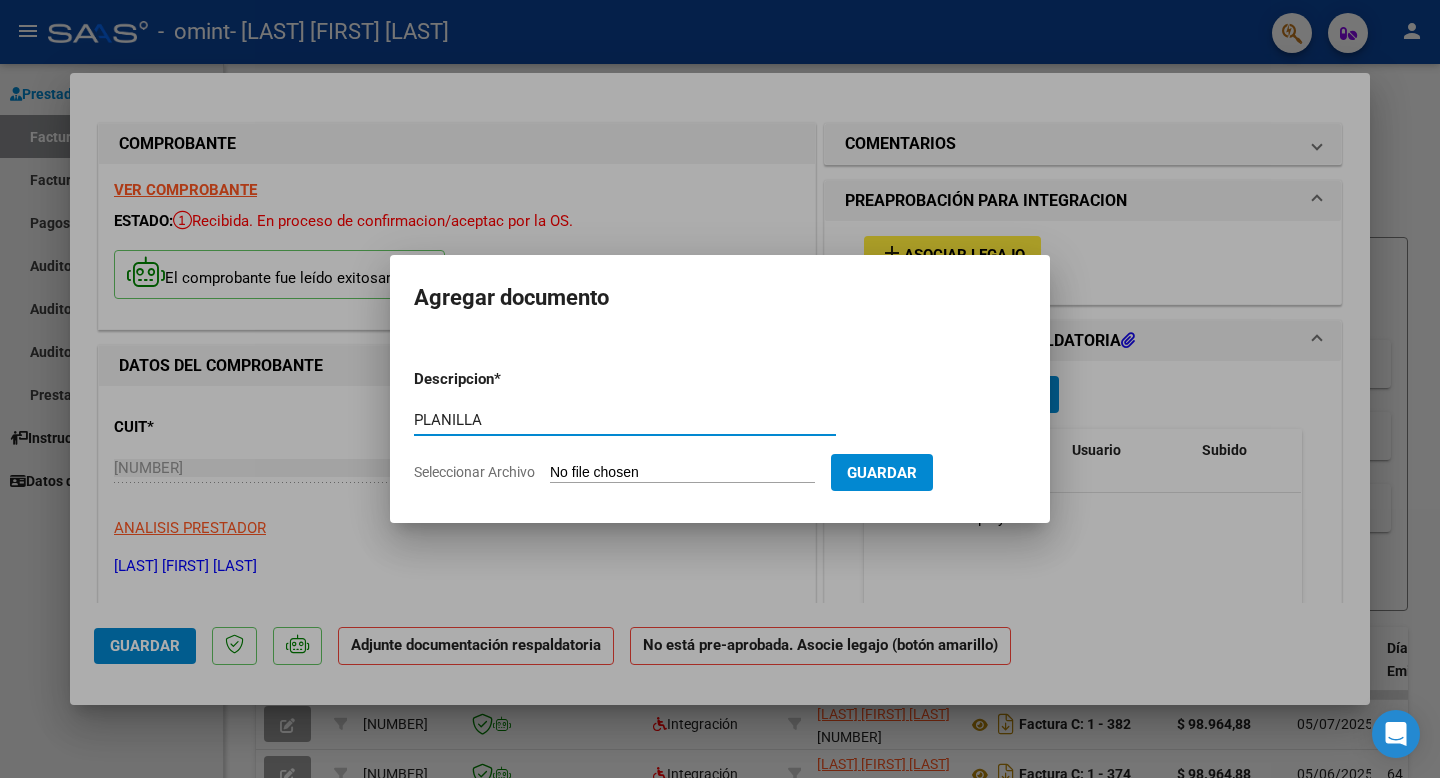type on "PLANILLA" 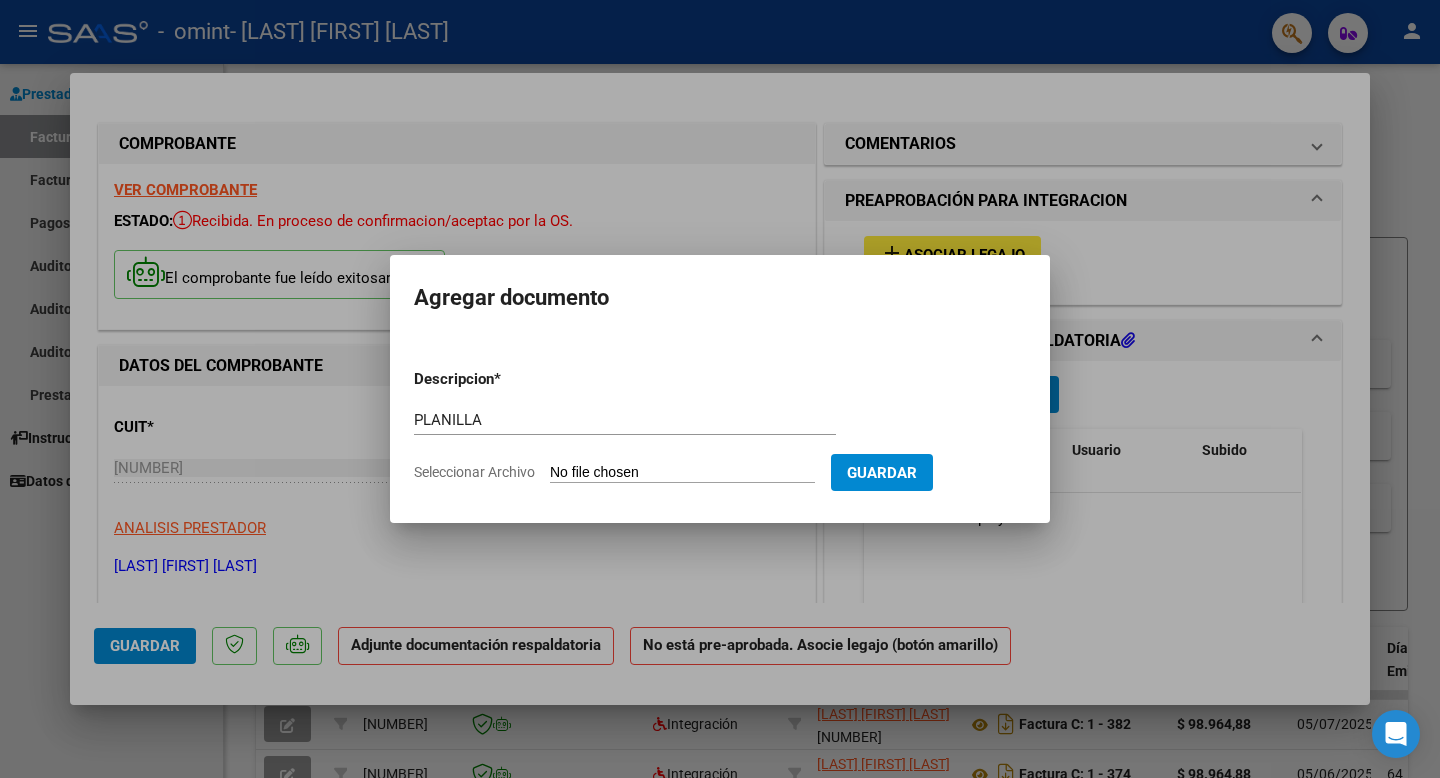 click on "Guardar" at bounding box center [882, 473] 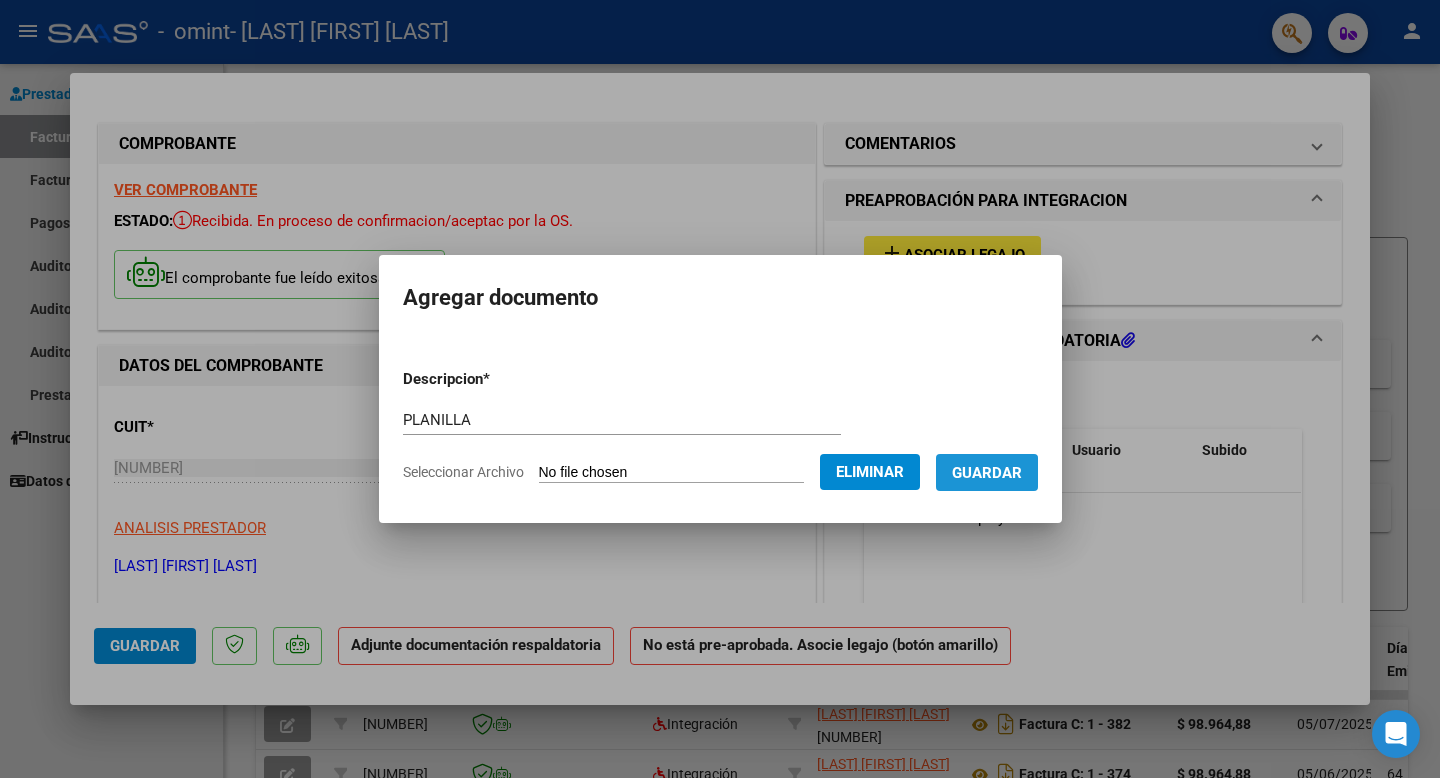 click on "Guardar" at bounding box center [987, 472] 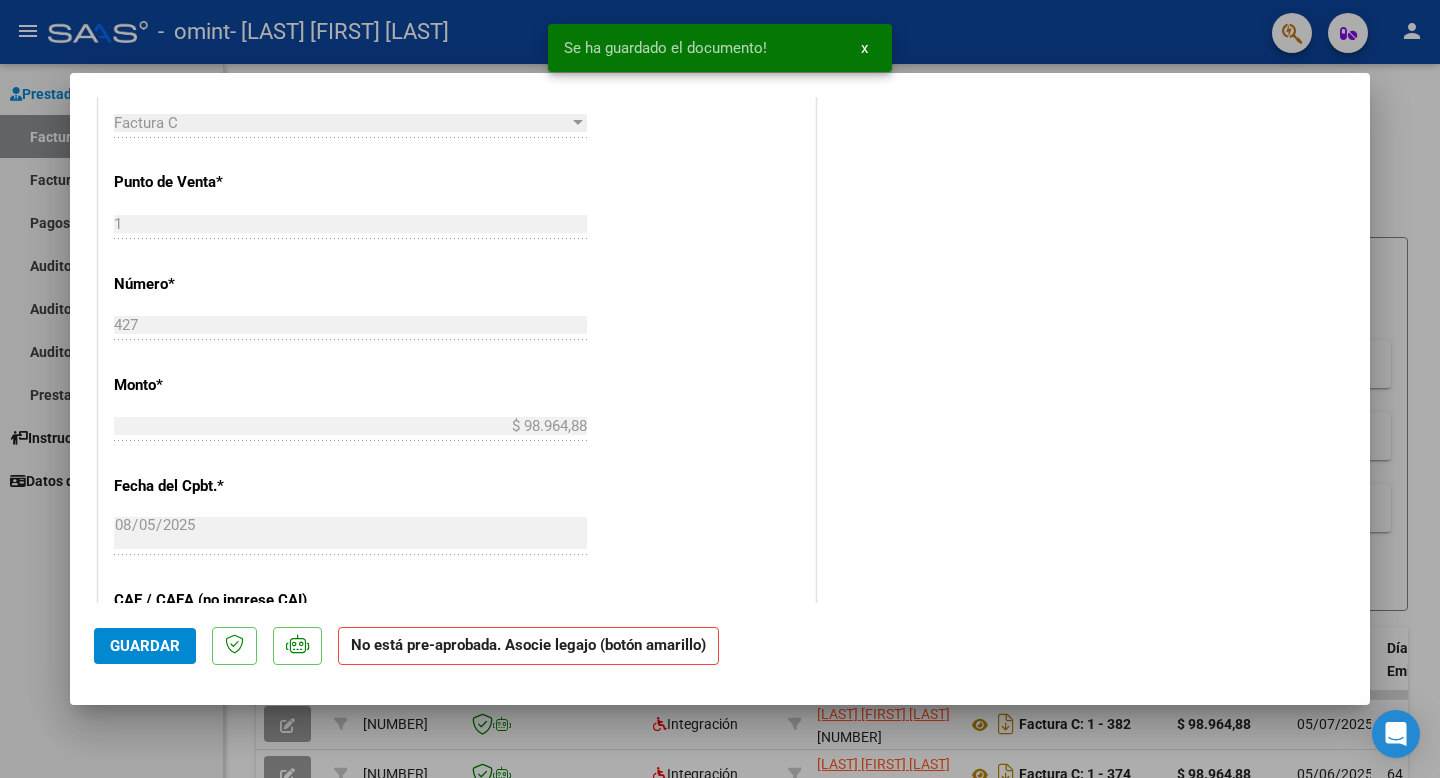scroll, scrollTop: 1228, scrollLeft: 0, axis: vertical 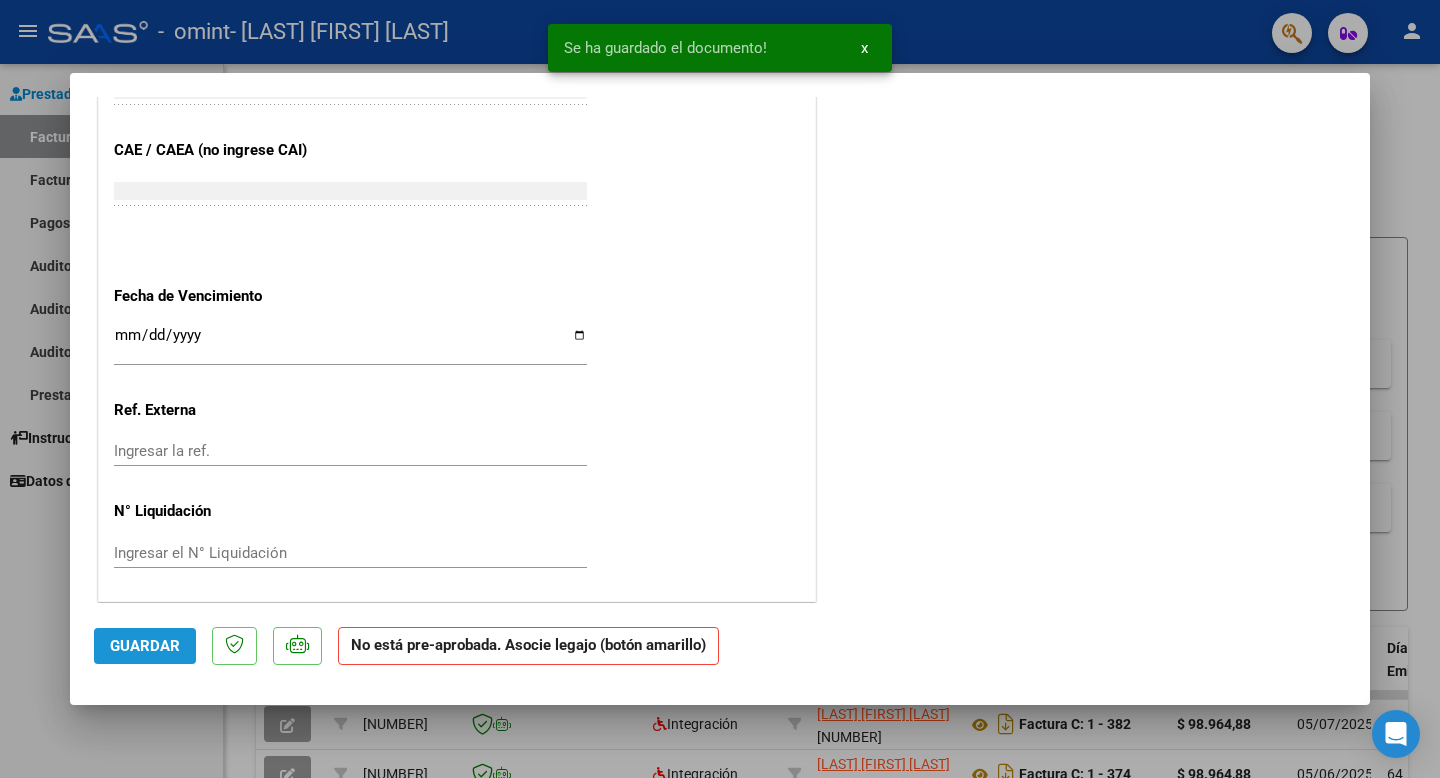 click on "Guardar" 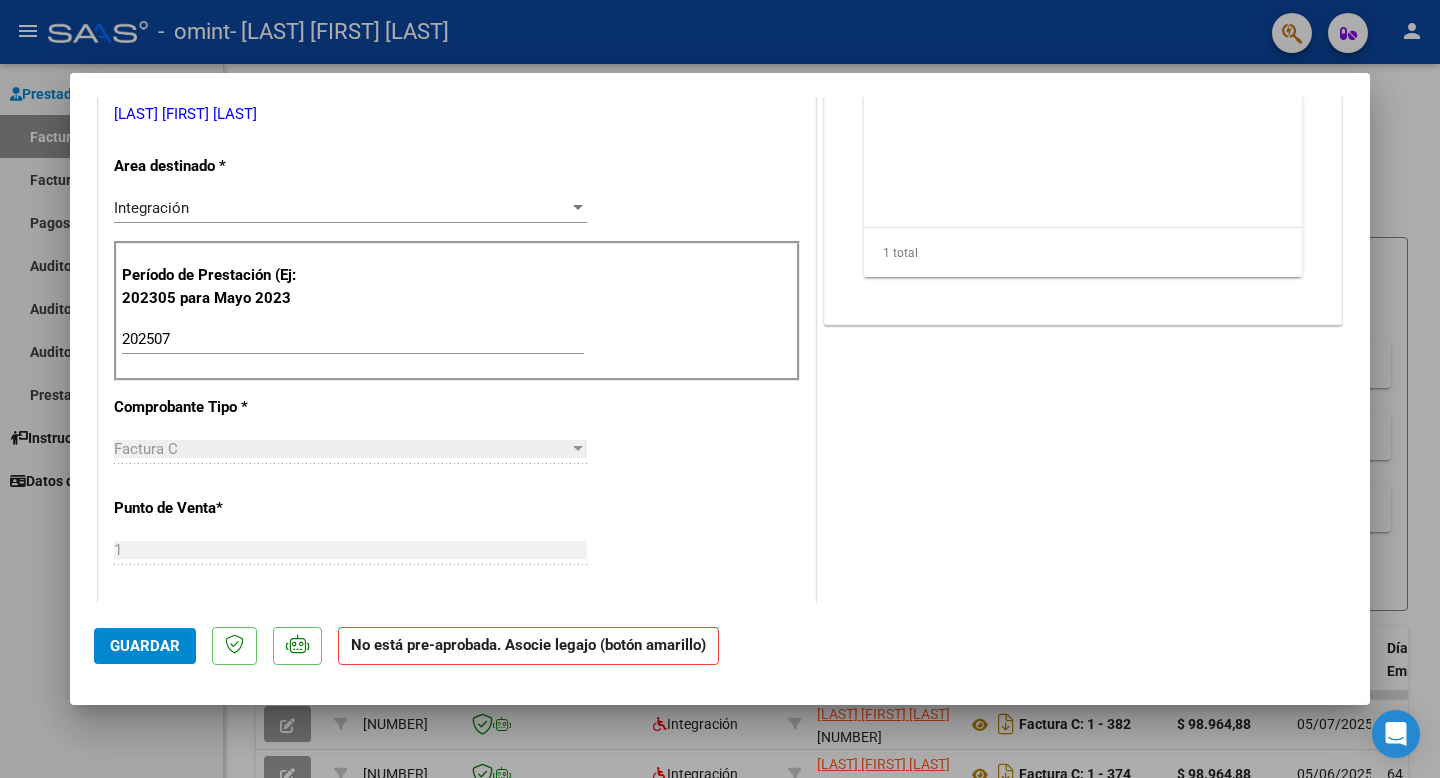 scroll, scrollTop: 0, scrollLeft: 0, axis: both 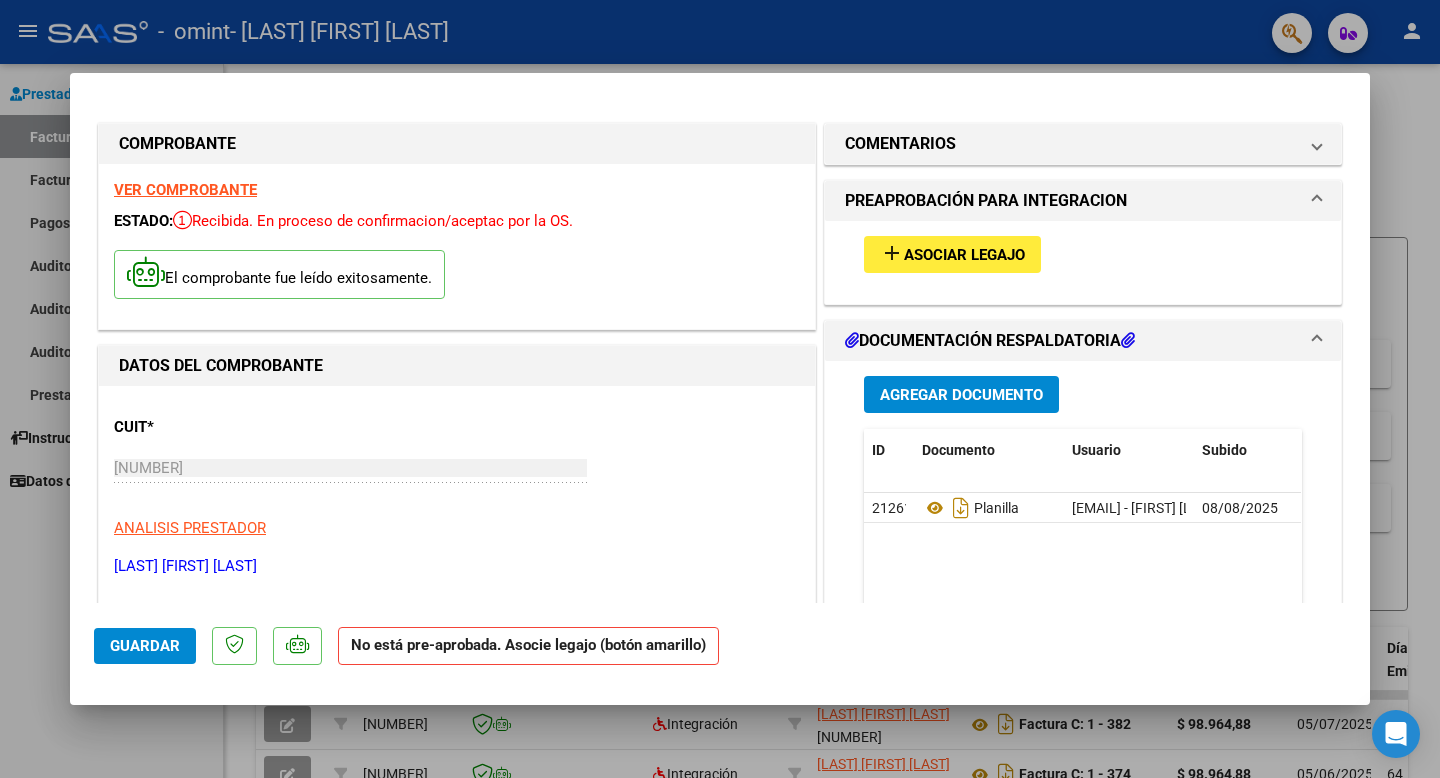 click at bounding box center (720, 389) 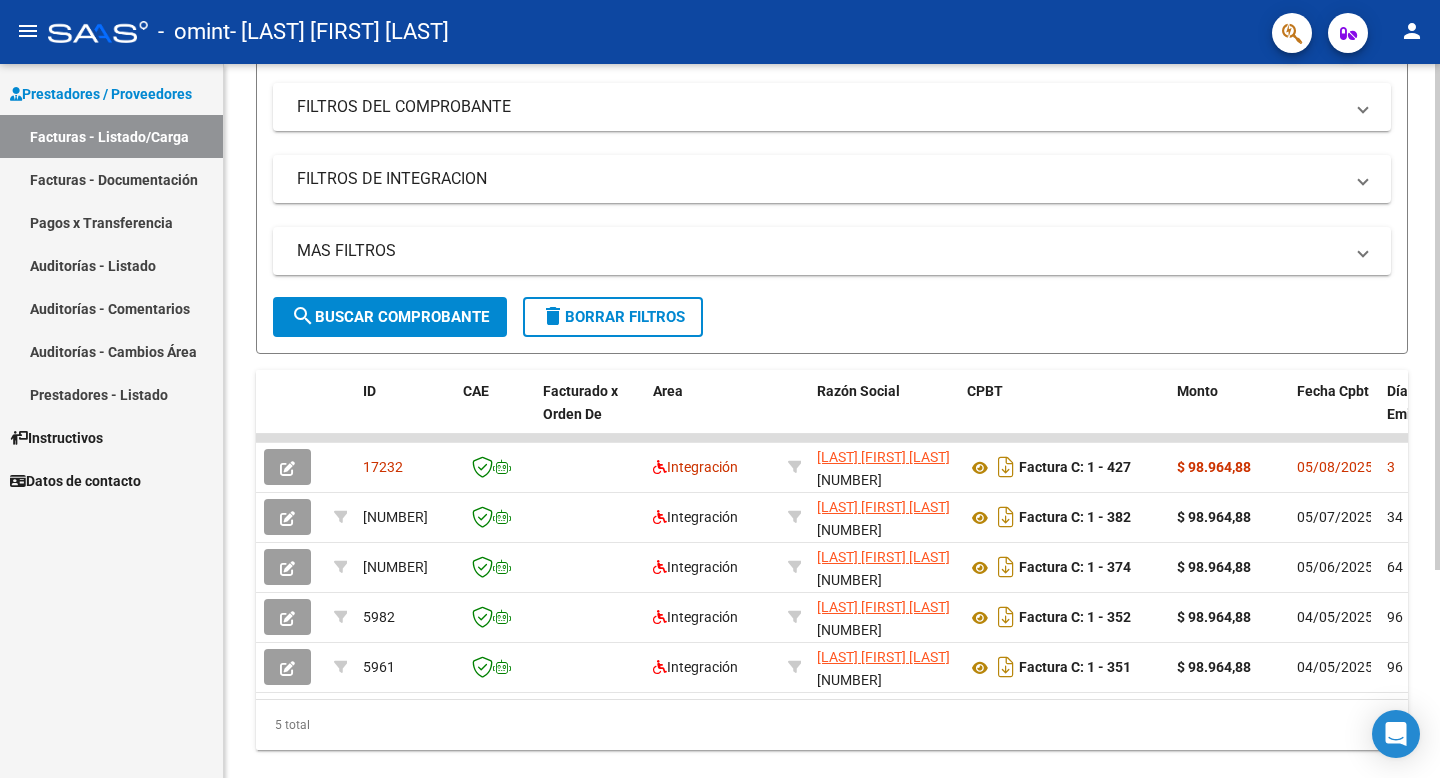 scroll, scrollTop: 260, scrollLeft: 0, axis: vertical 